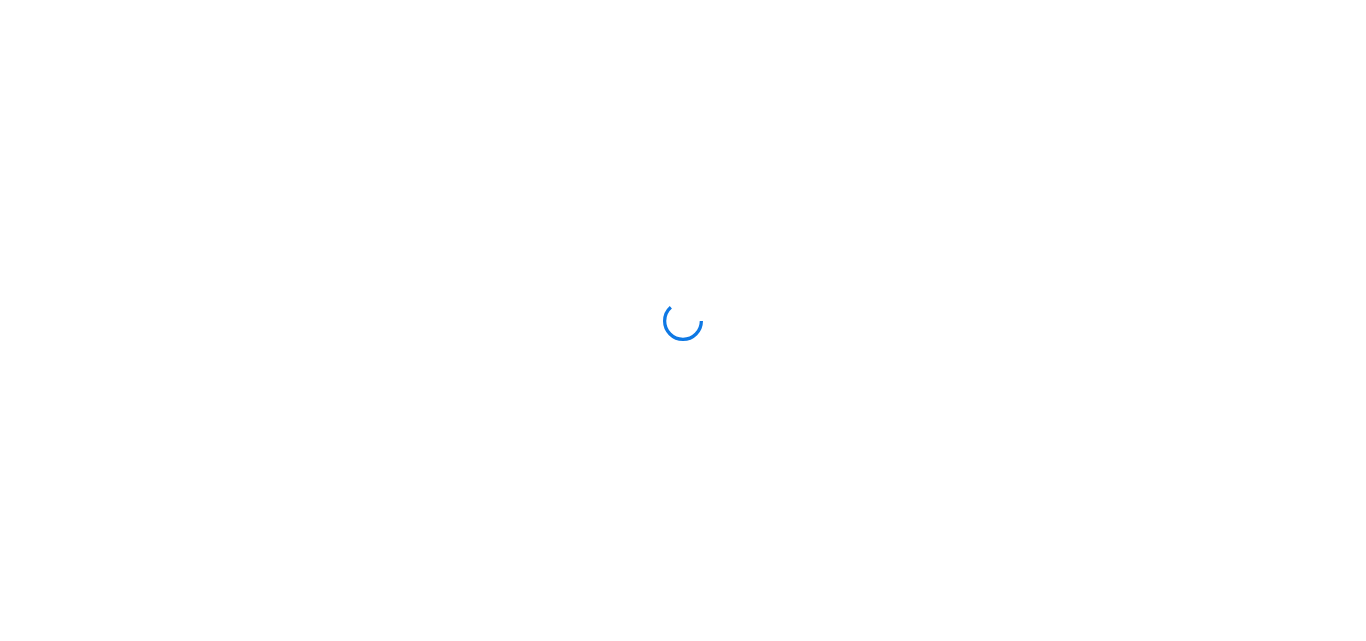 scroll, scrollTop: 0, scrollLeft: 0, axis: both 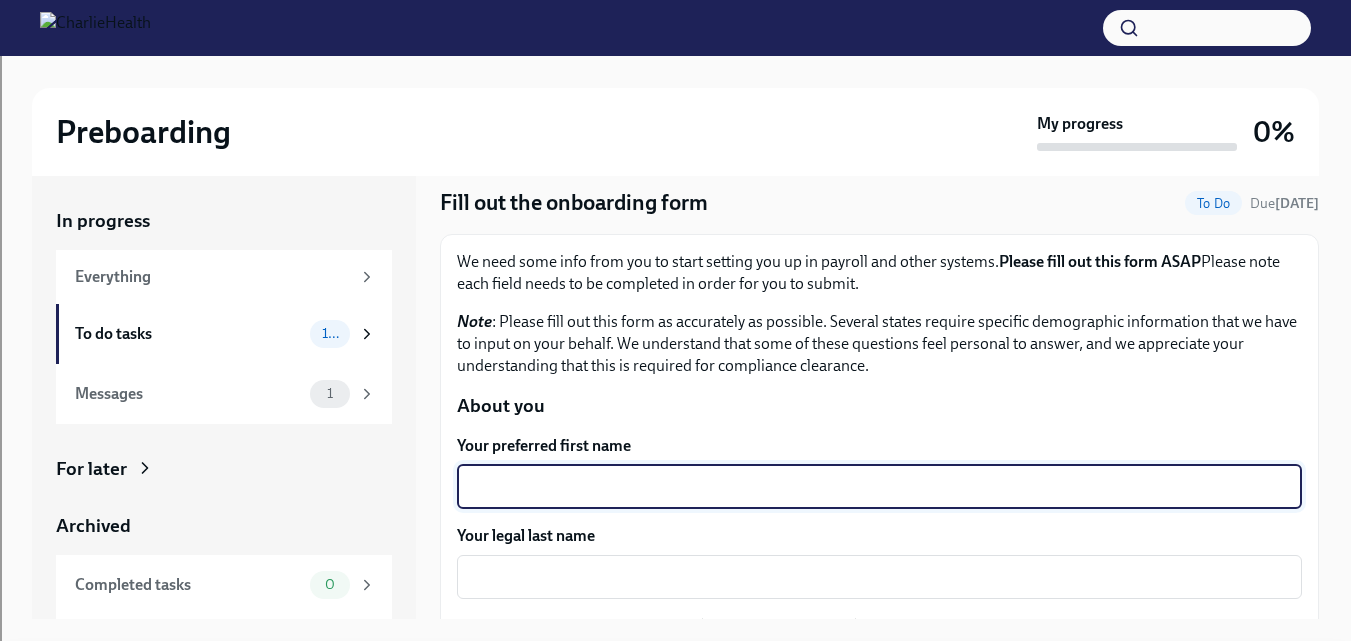 click on "Your preferred first name" at bounding box center (879, 487) 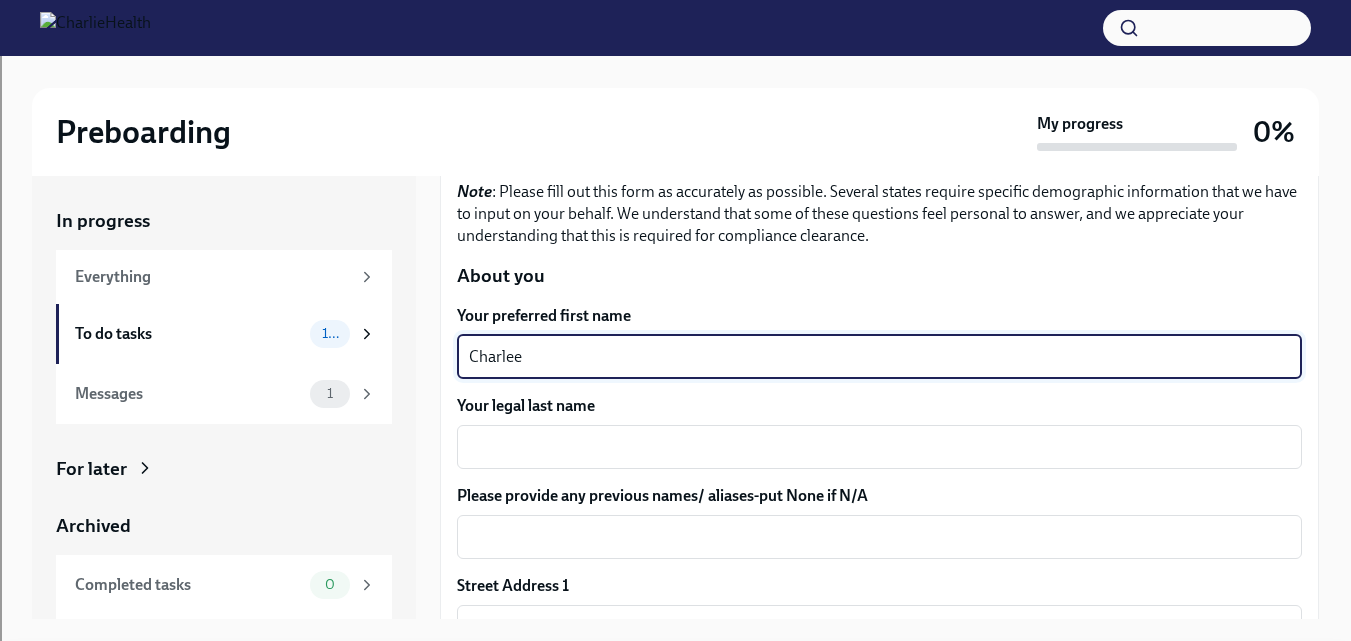 scroll, scrollTop: 245, scrollLeft: 0, axis: vertical 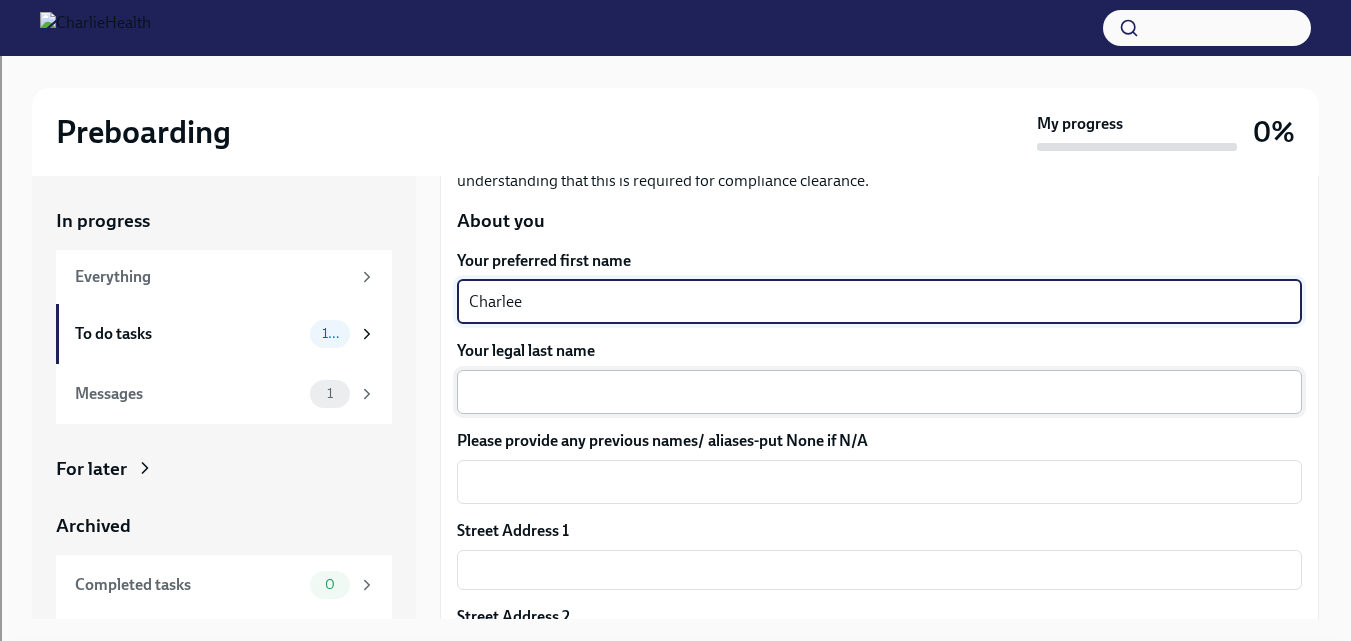 type on "Charlee" 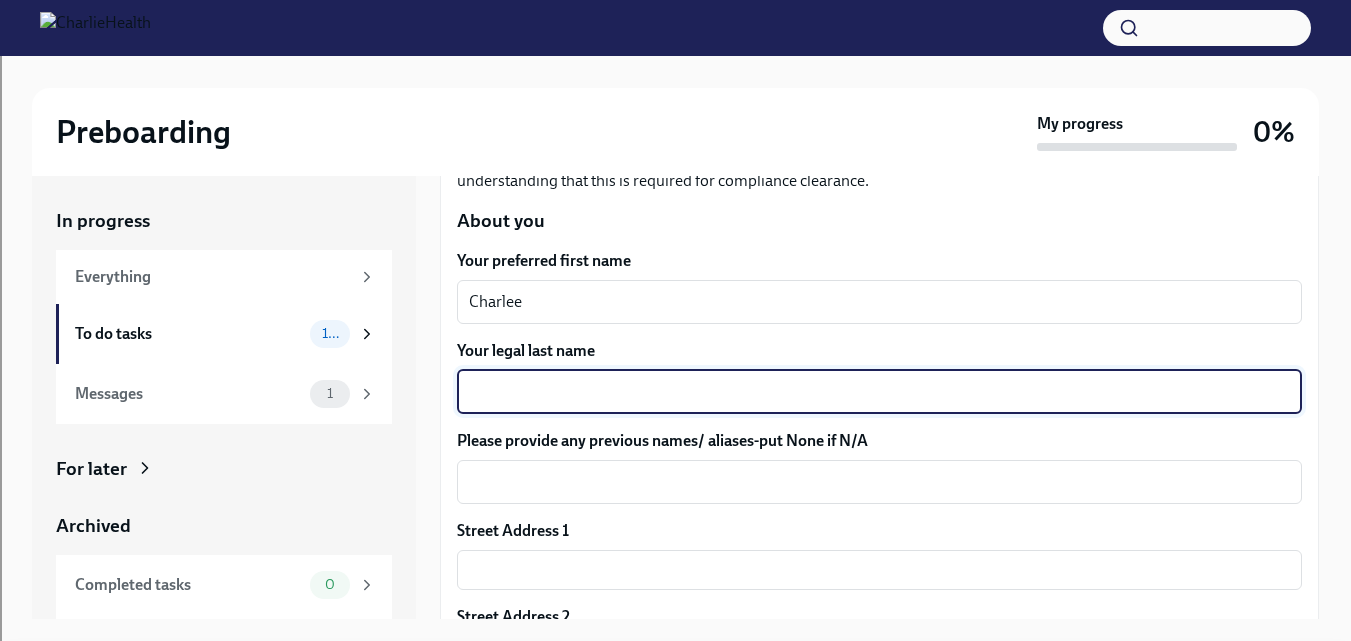 click on "Your legal last name" at bounding box center [879, 392] 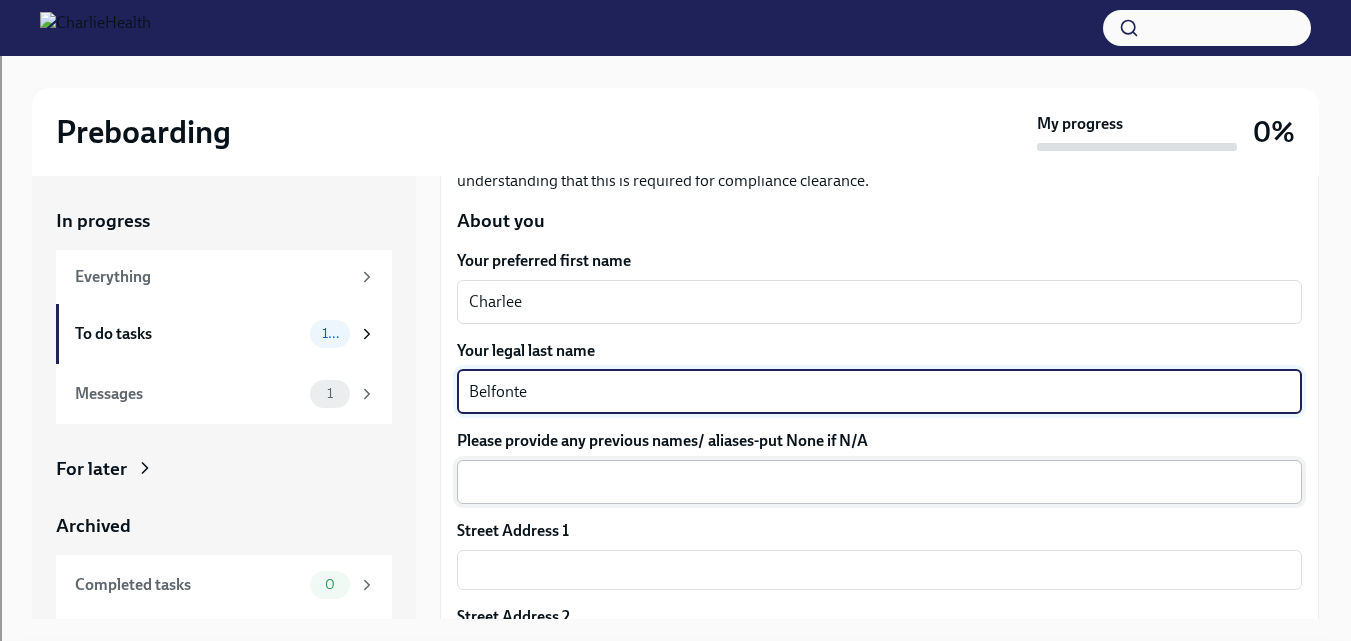 type on "Belfonte" 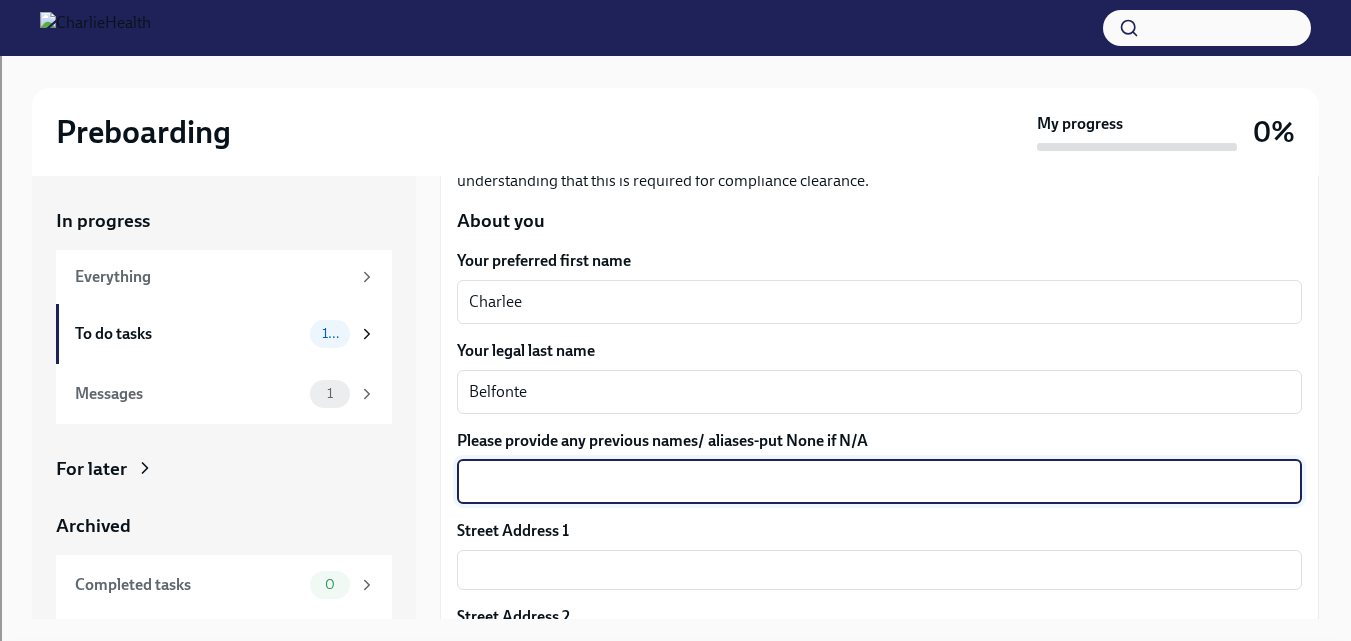 click on "Please provide any previous names/ aliases-put None if N/A" at bounding box center (879, 482) 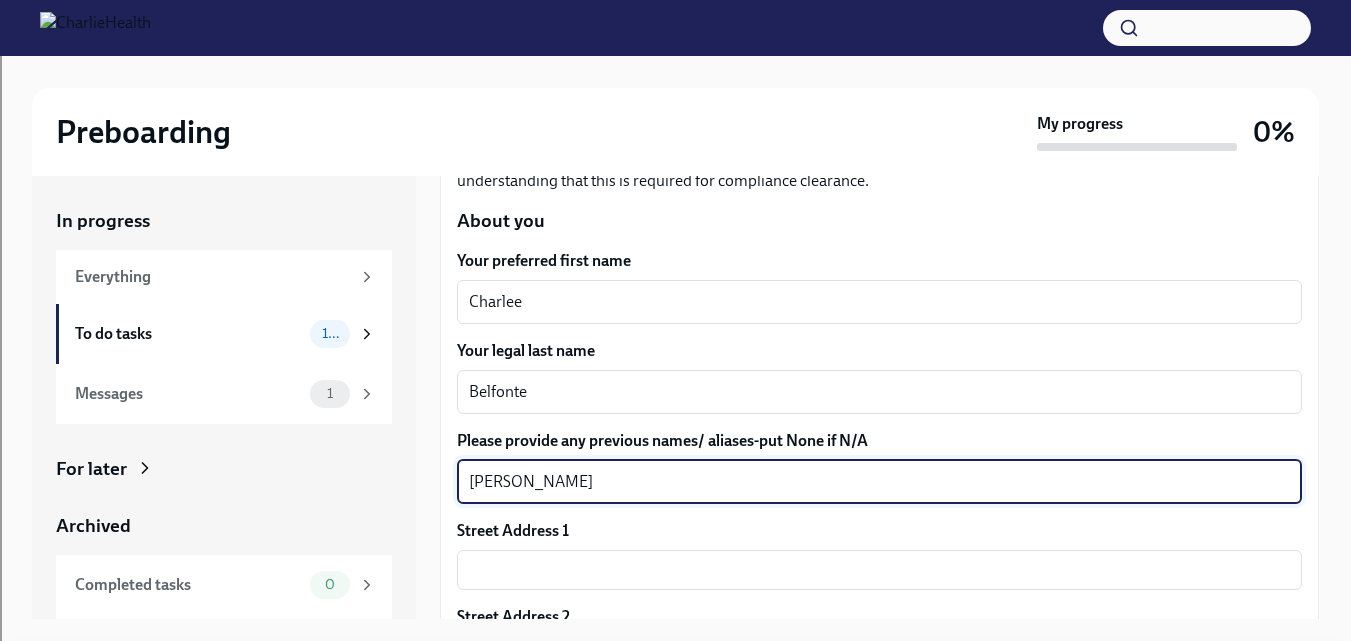 scroll, scrollTop: 304, scrollLeft: 0, axis: vertical 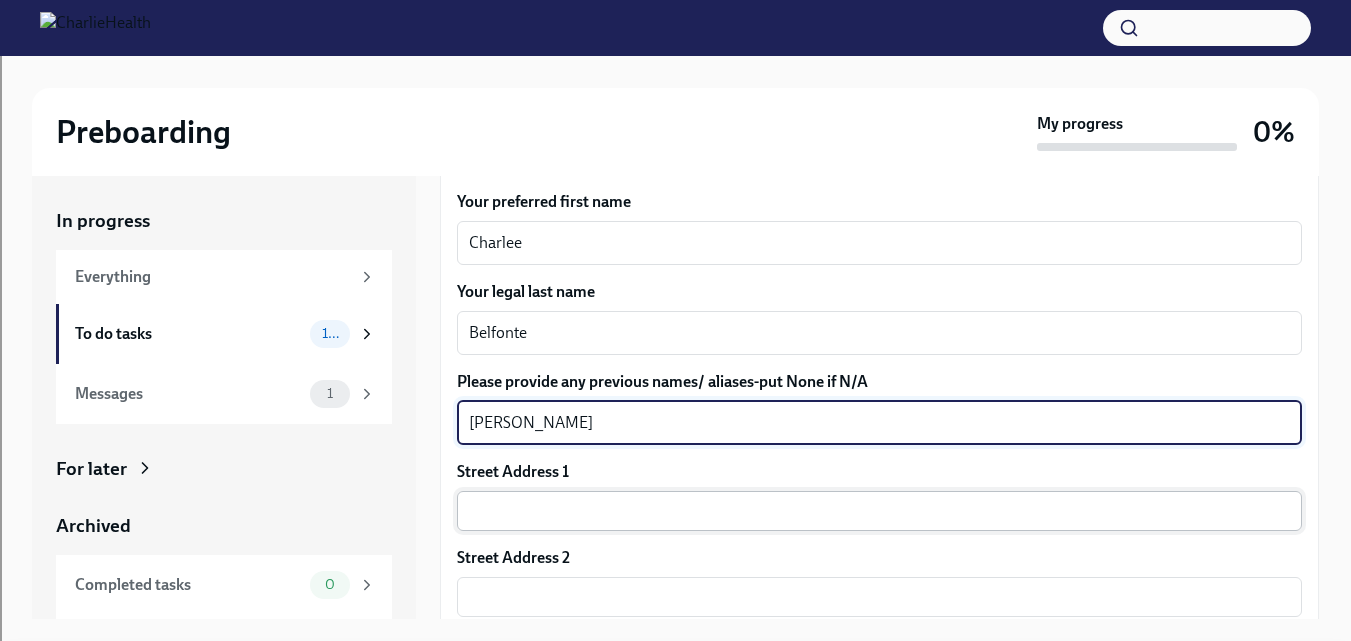 type on "[PERSON_NAME]" 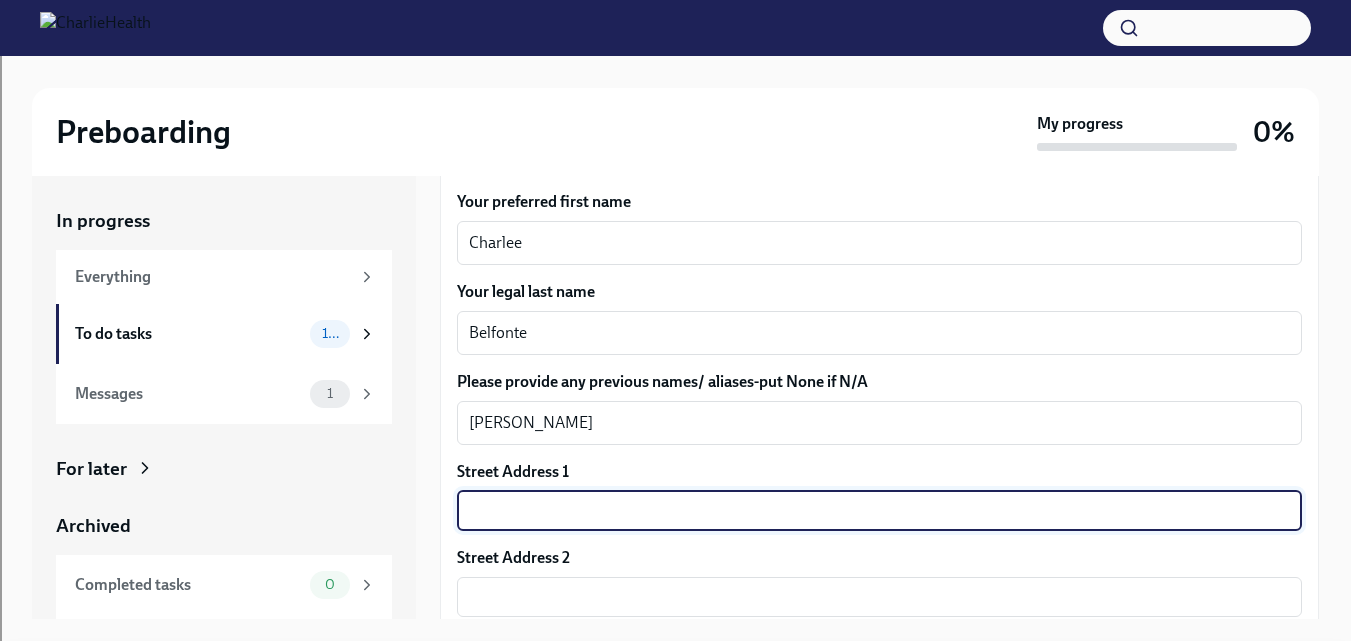 click at bounding box center (879, 511) 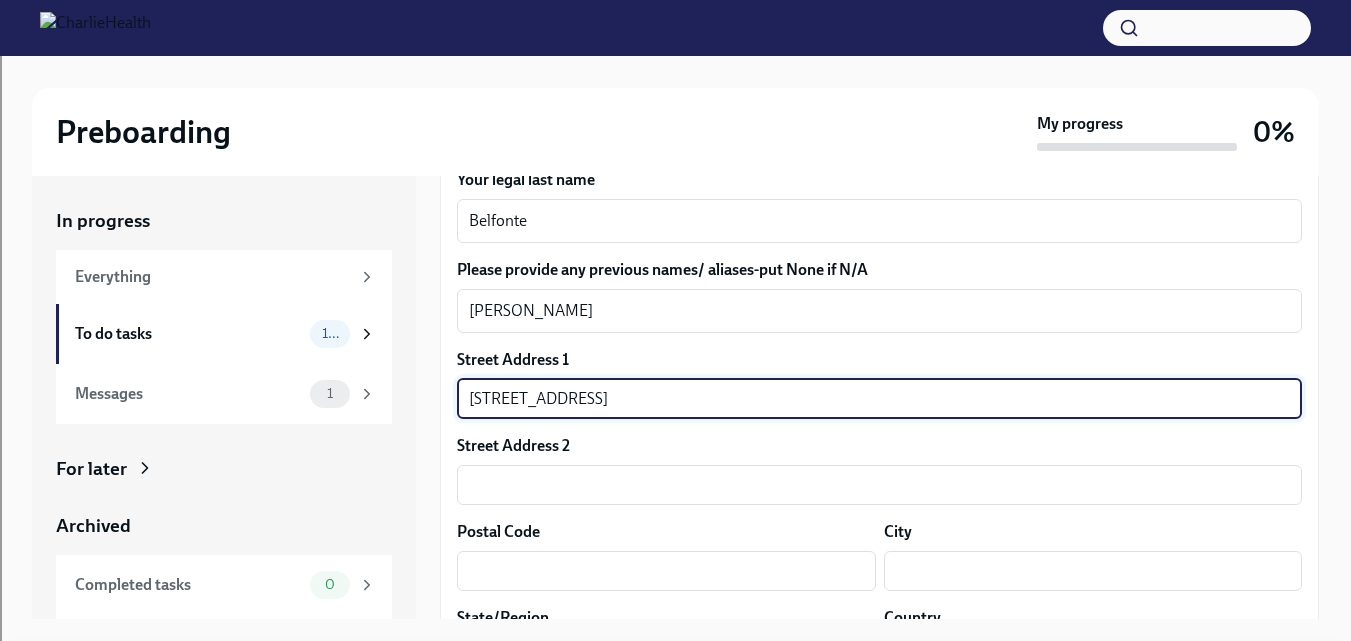 scroll, scrollTop: 416, scrollLeft: 0, axis: vertical 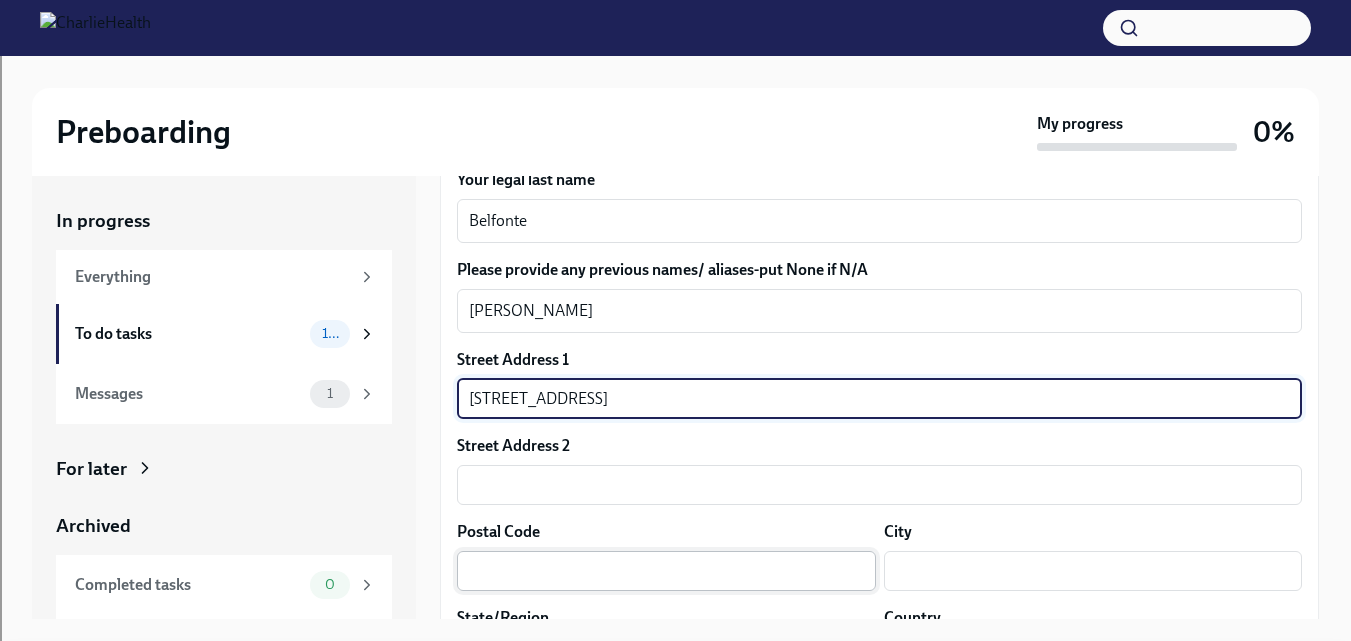type on "[STREET_ADDRESS]" 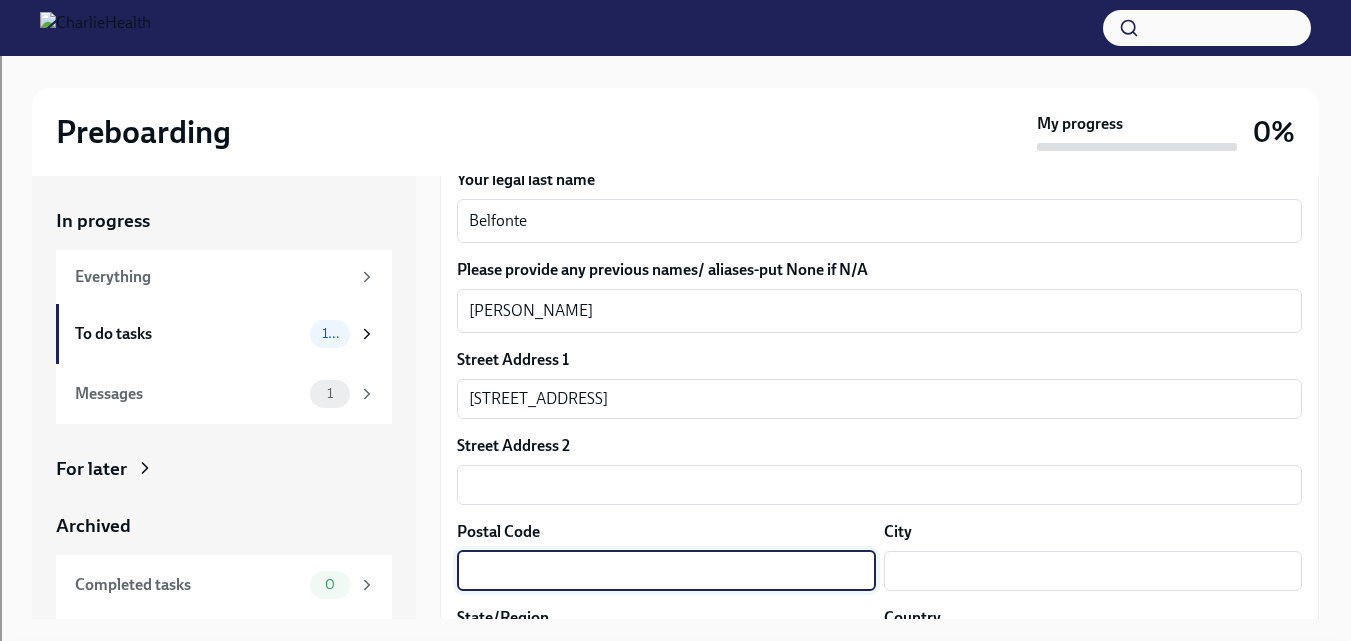 click at bounding box center (666, 571) 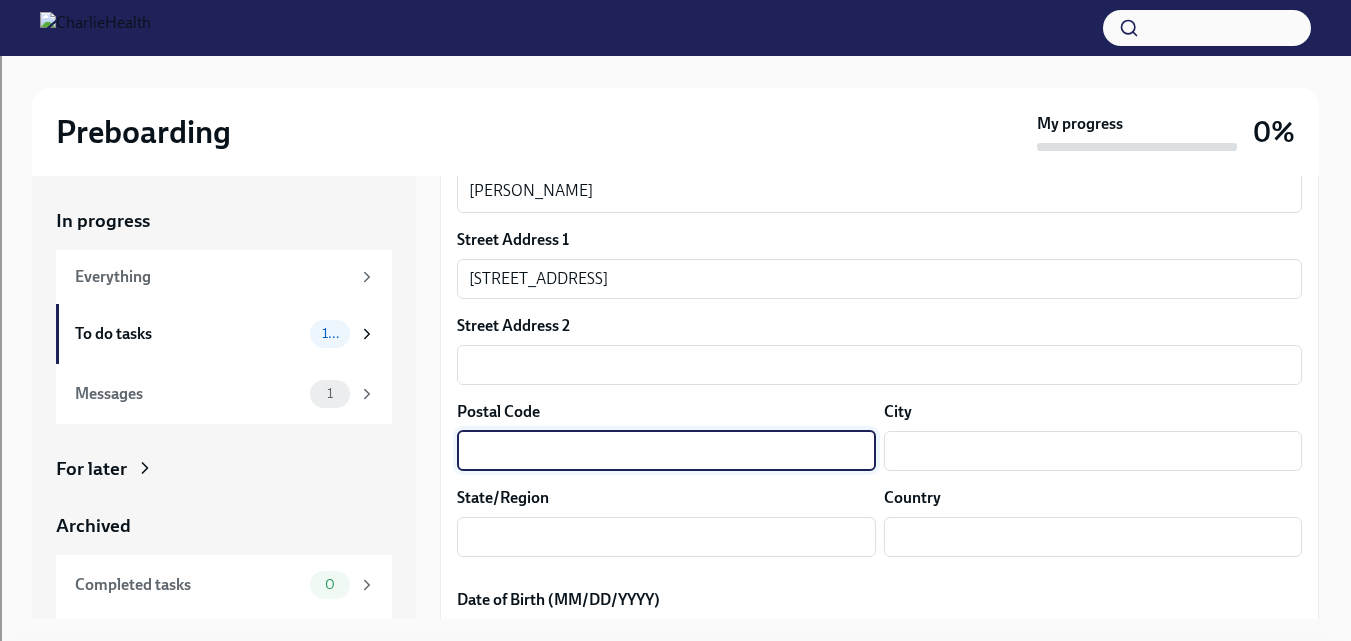 scroll, scrollTop: 535, scrollLeft: 0, axis: vertical 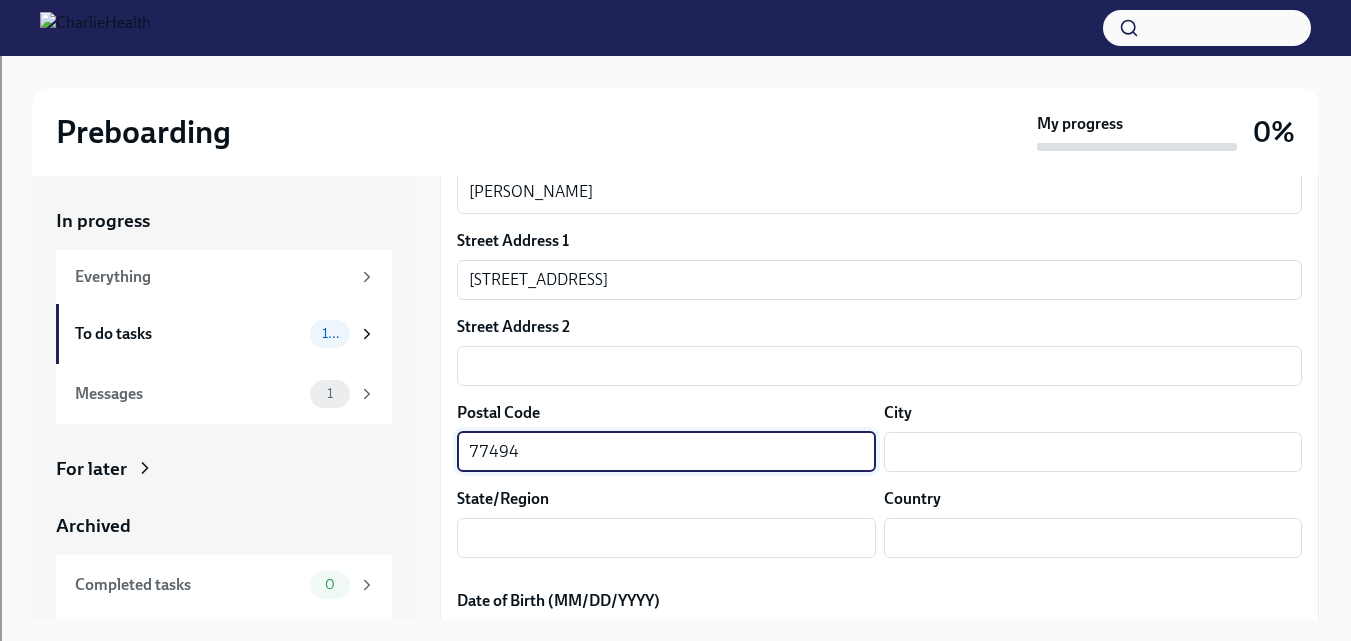 type on "77494" 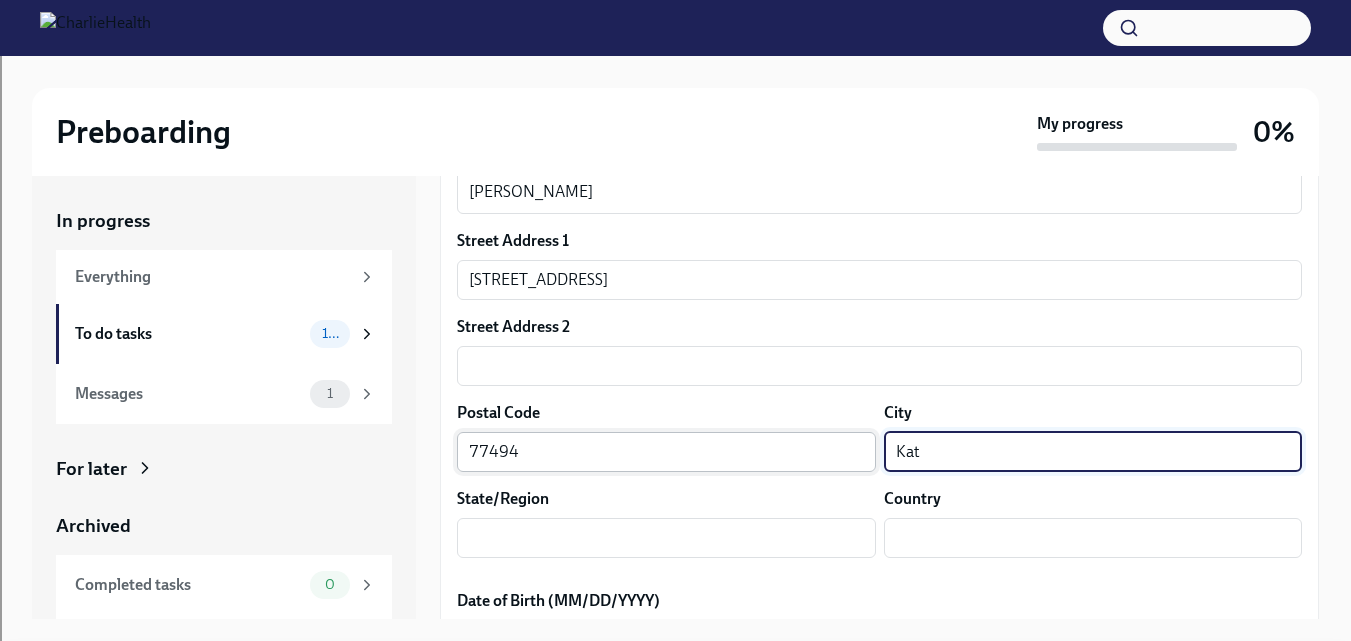 type on "Katy" 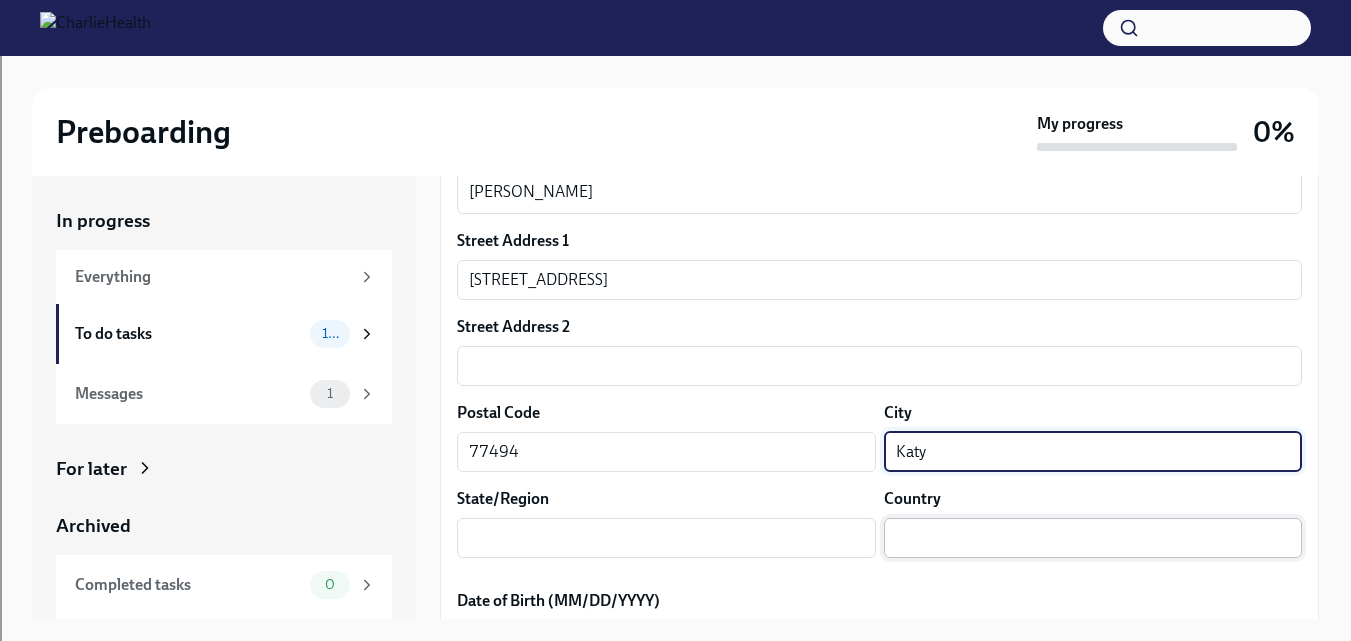 type on "[US_STATE]" 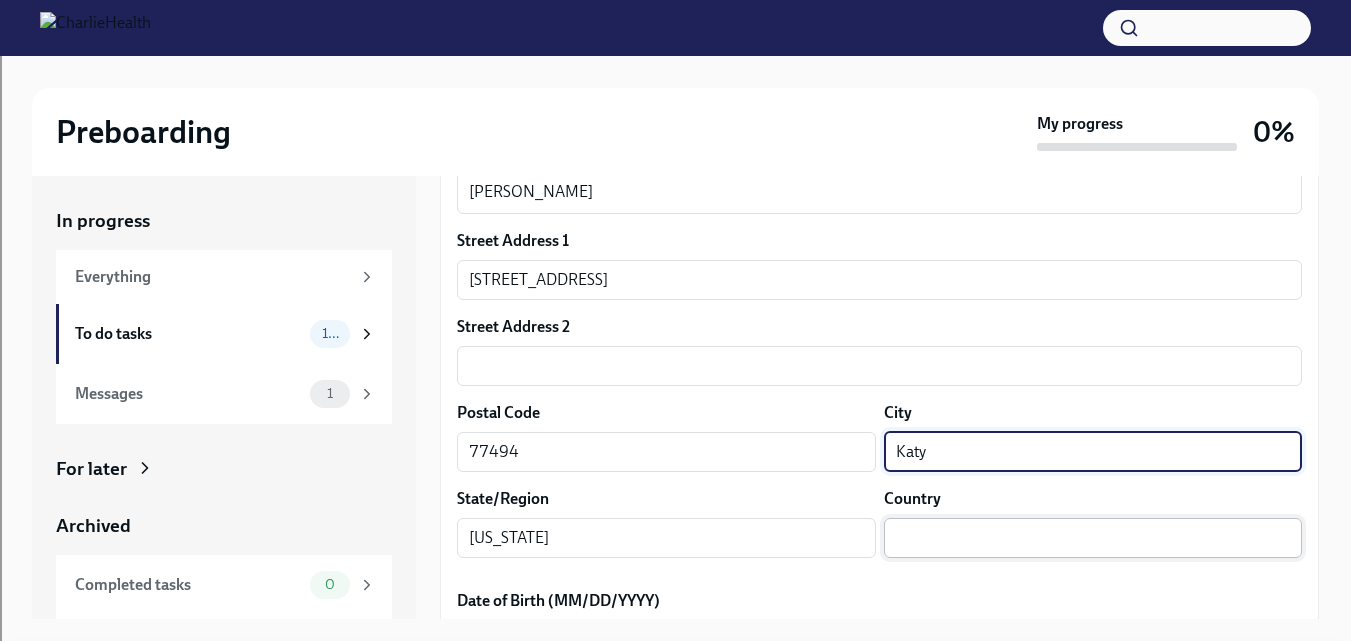 type on "US" 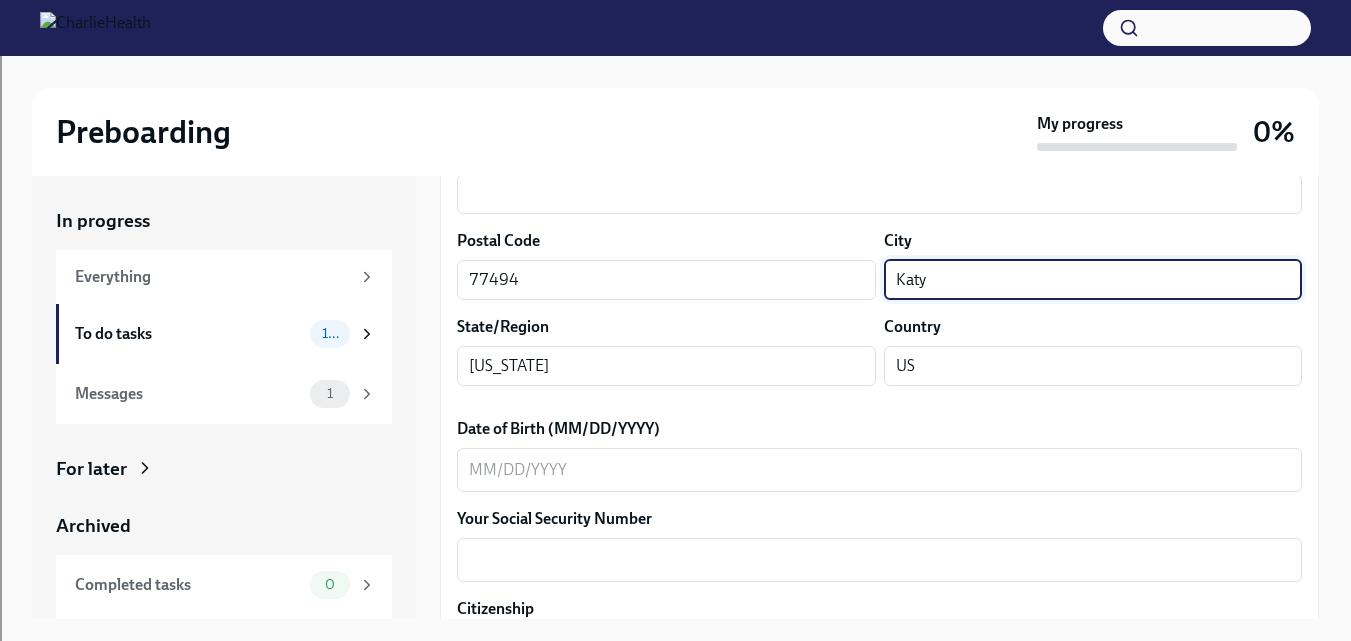 scroll, scrollTop: 709, scrollLeft: 0, axis: vertical 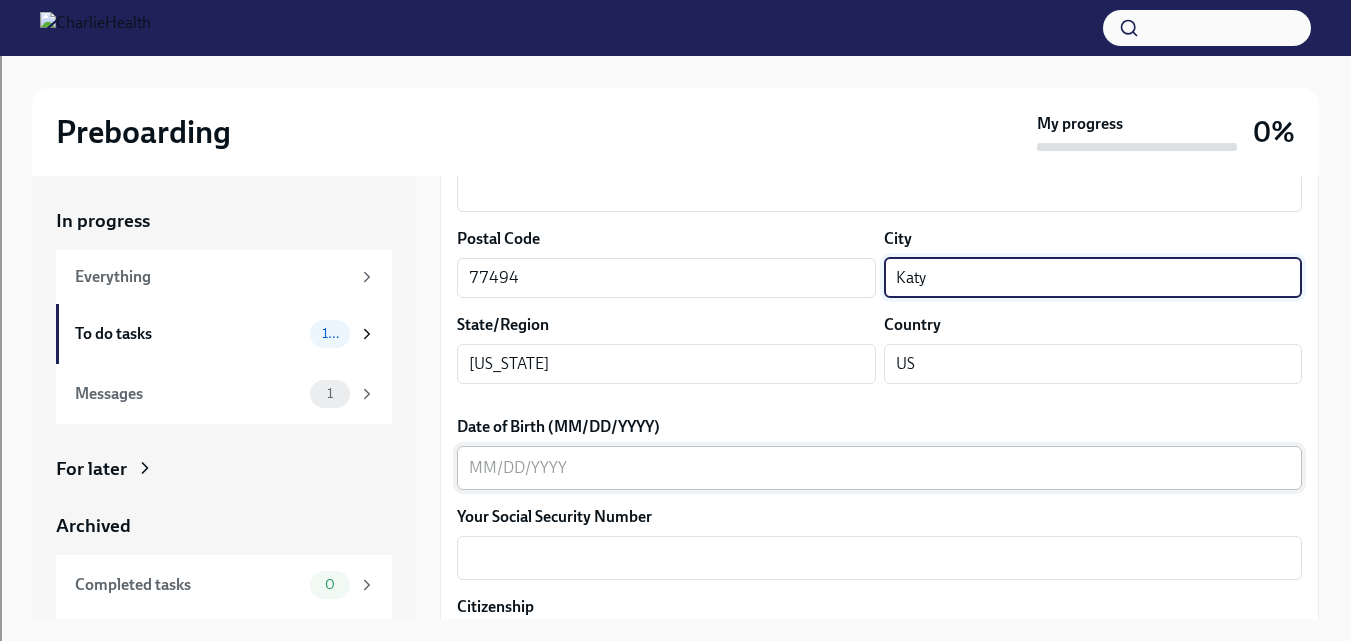 type on "Katy" 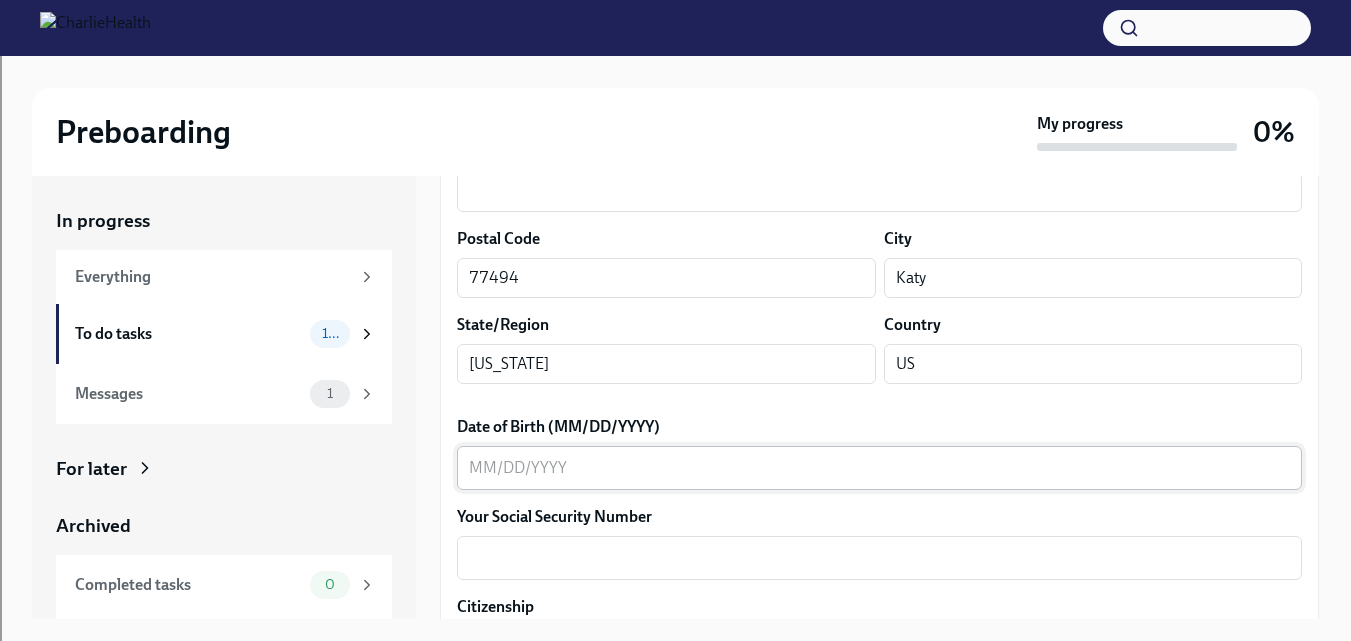 click on "x ​" at bounding box center [879, 468] 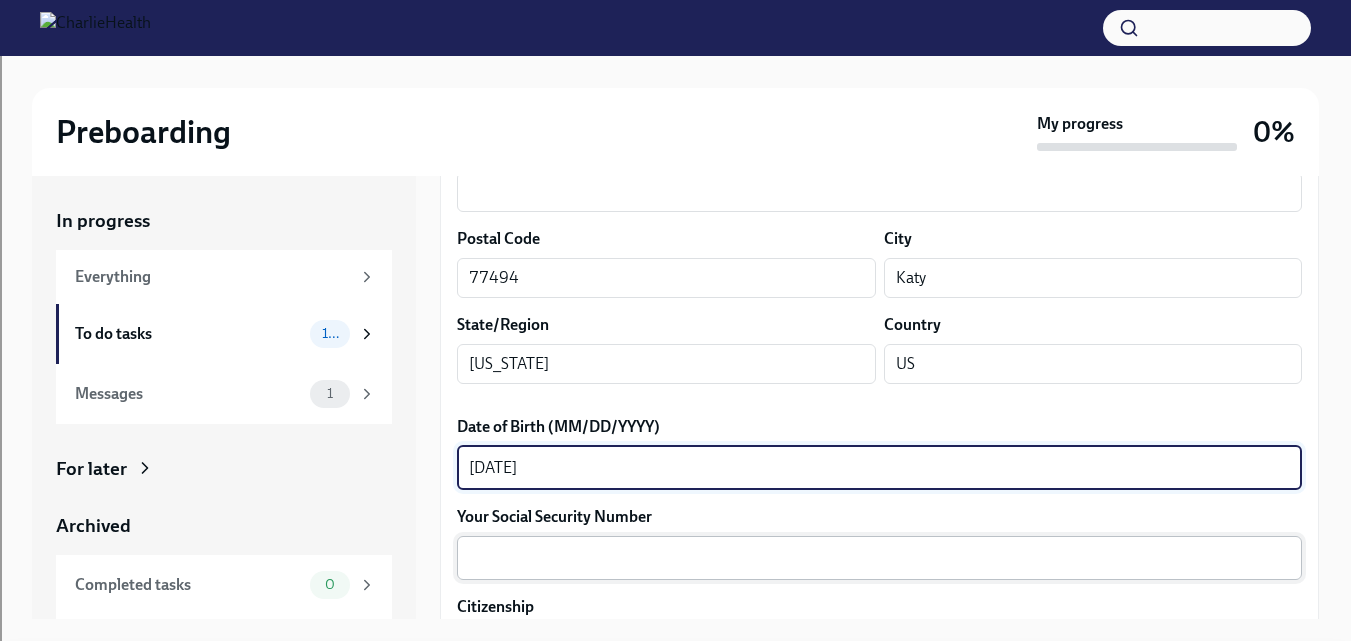 type on "[DATE]" 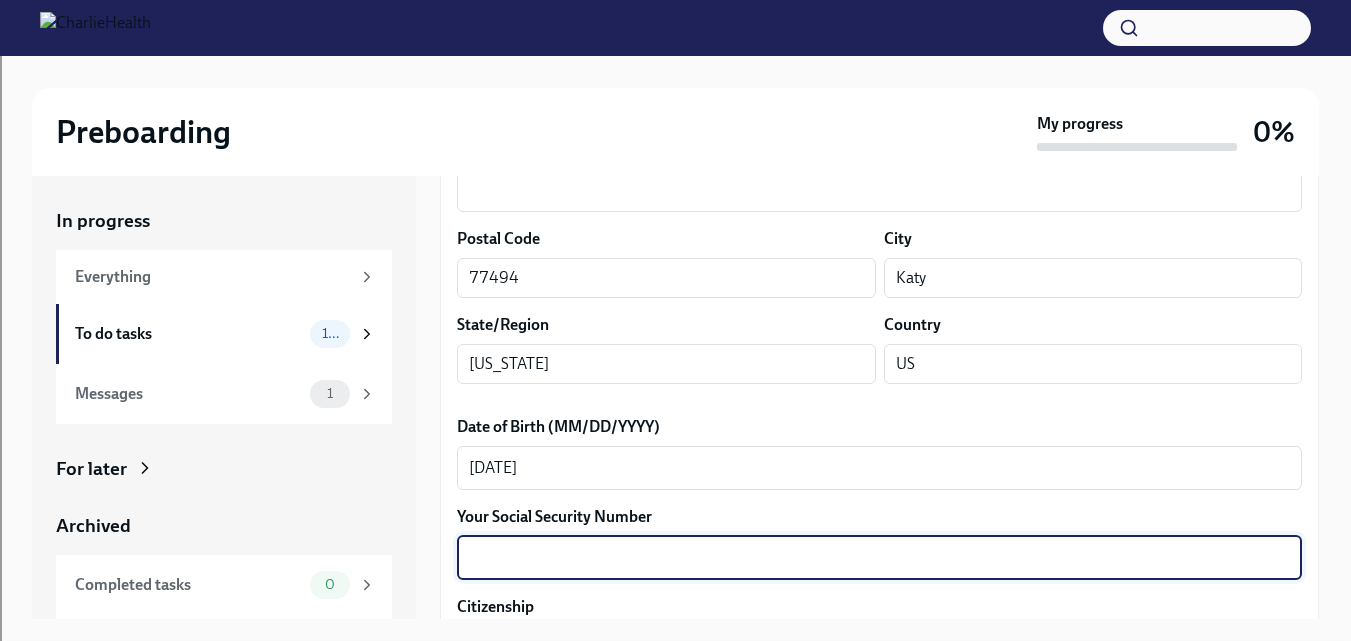 click on "Your Social Security Number" at bounding box center (879, 558) 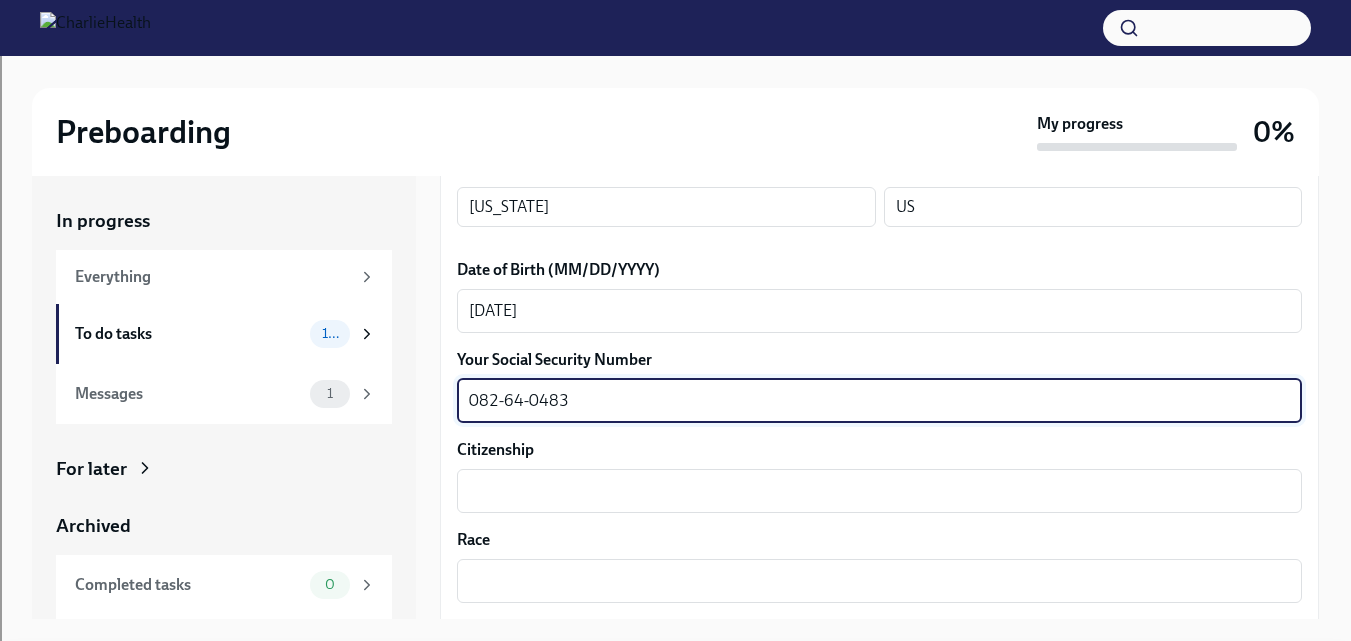 scroll, scrollTop: 867, scrollLeft: 0, axis: vertical 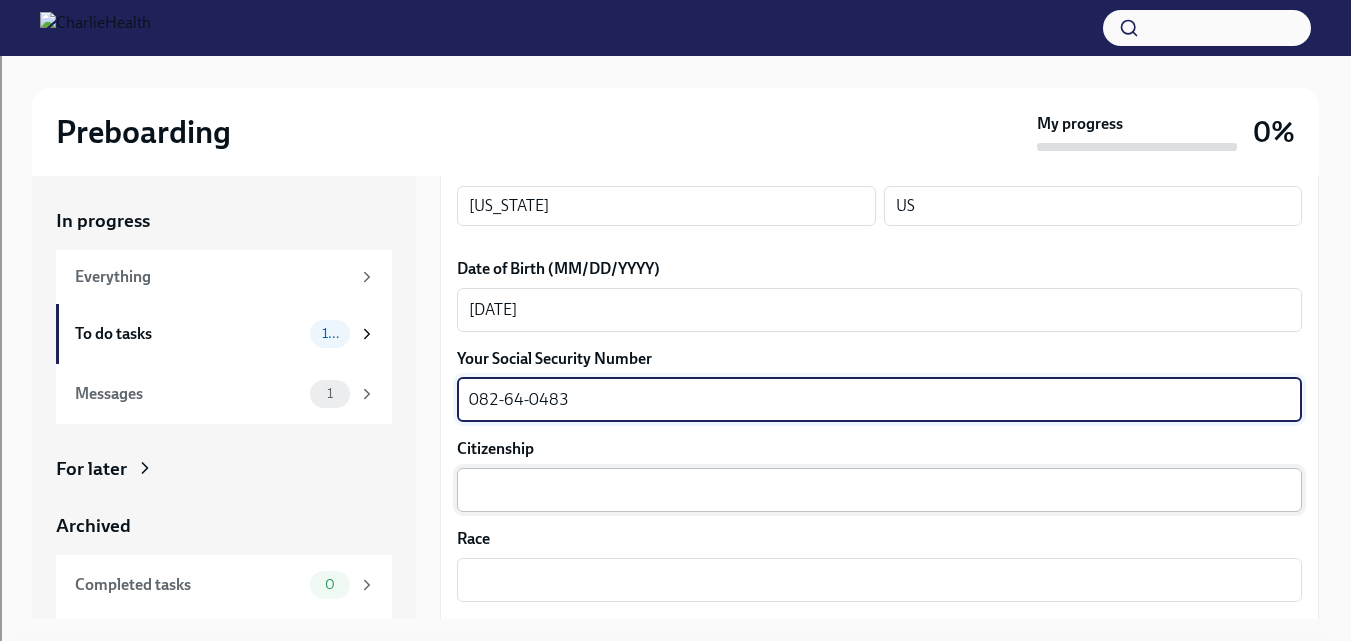 type on "082-64-0483" 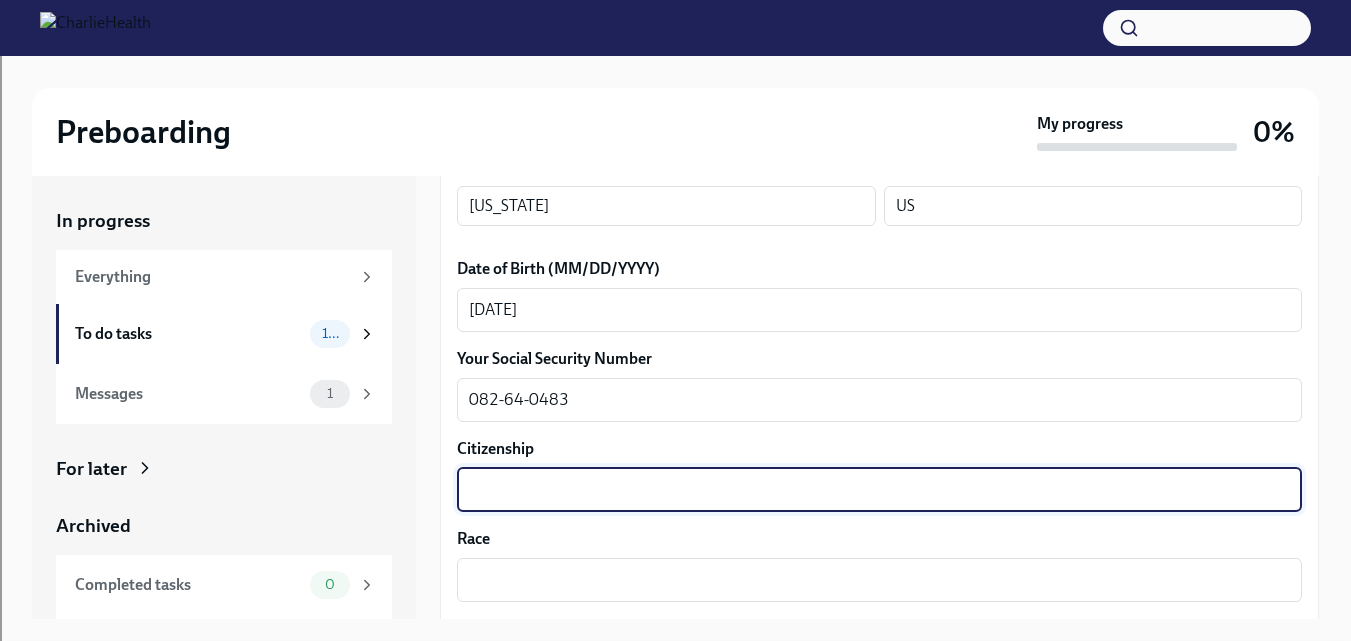 click on "Citizenship" at bounding box center [879, 490] 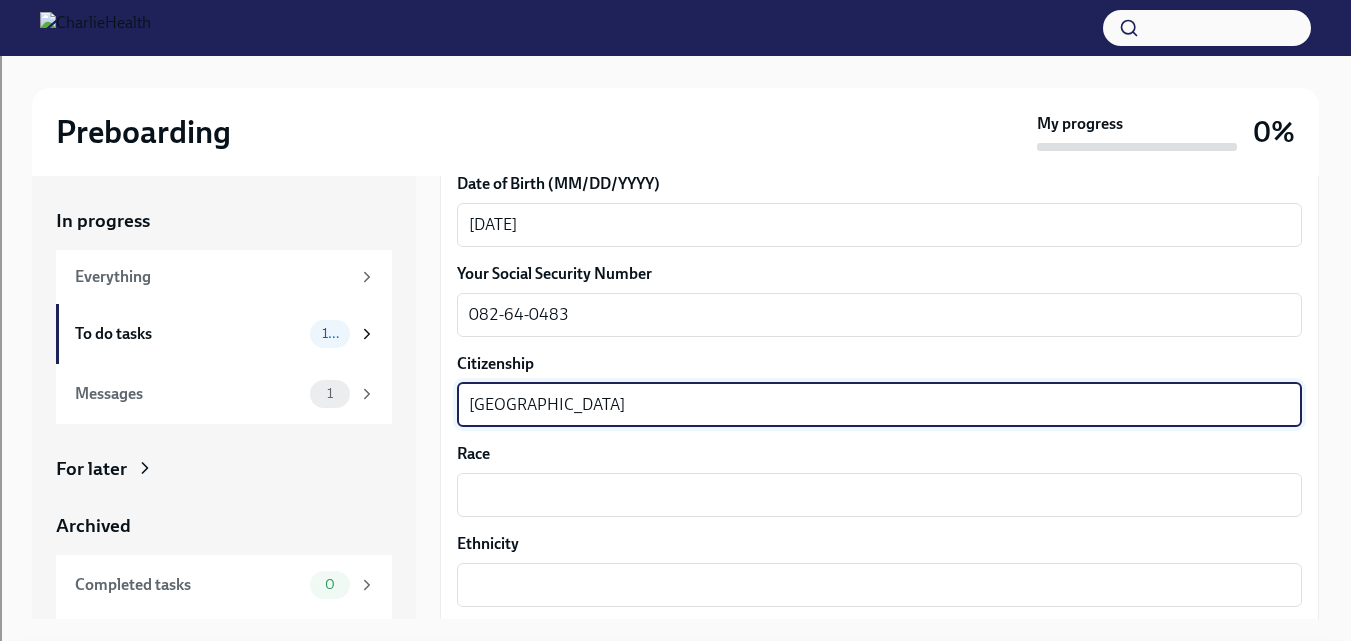 scroll, scrollTop: 954, scrollLeft: 0, axis: vertical 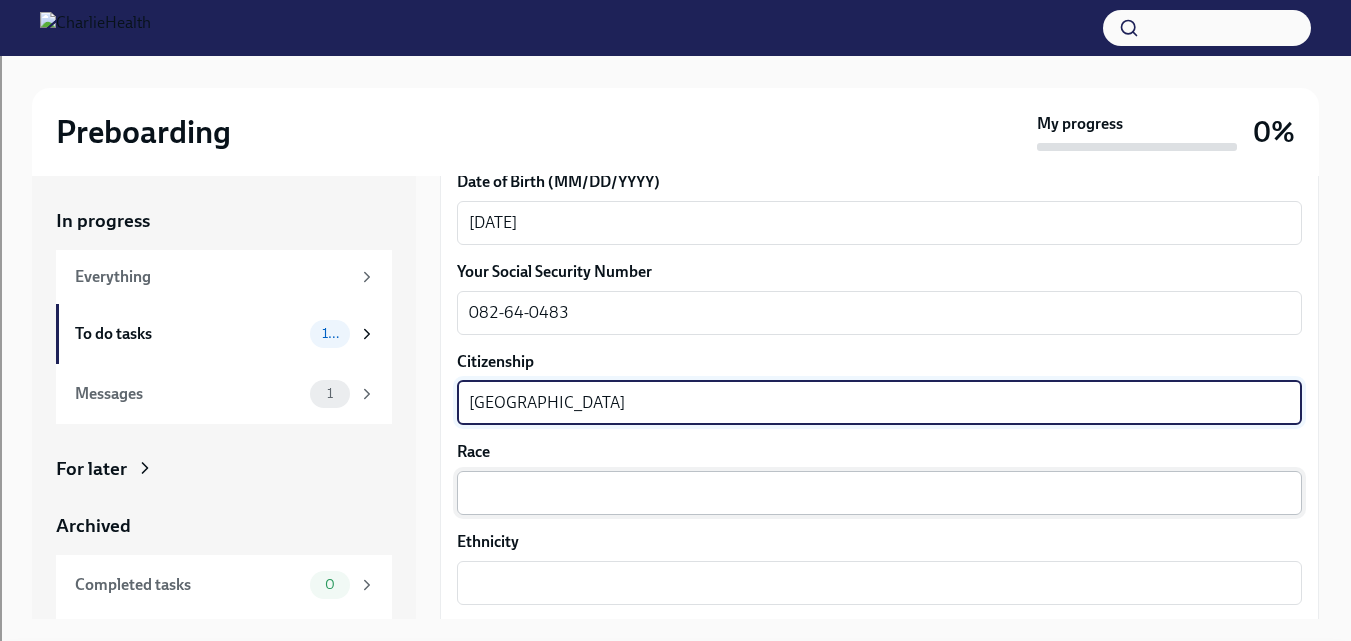 type on "[GEOGRAPHIC_DATA]" 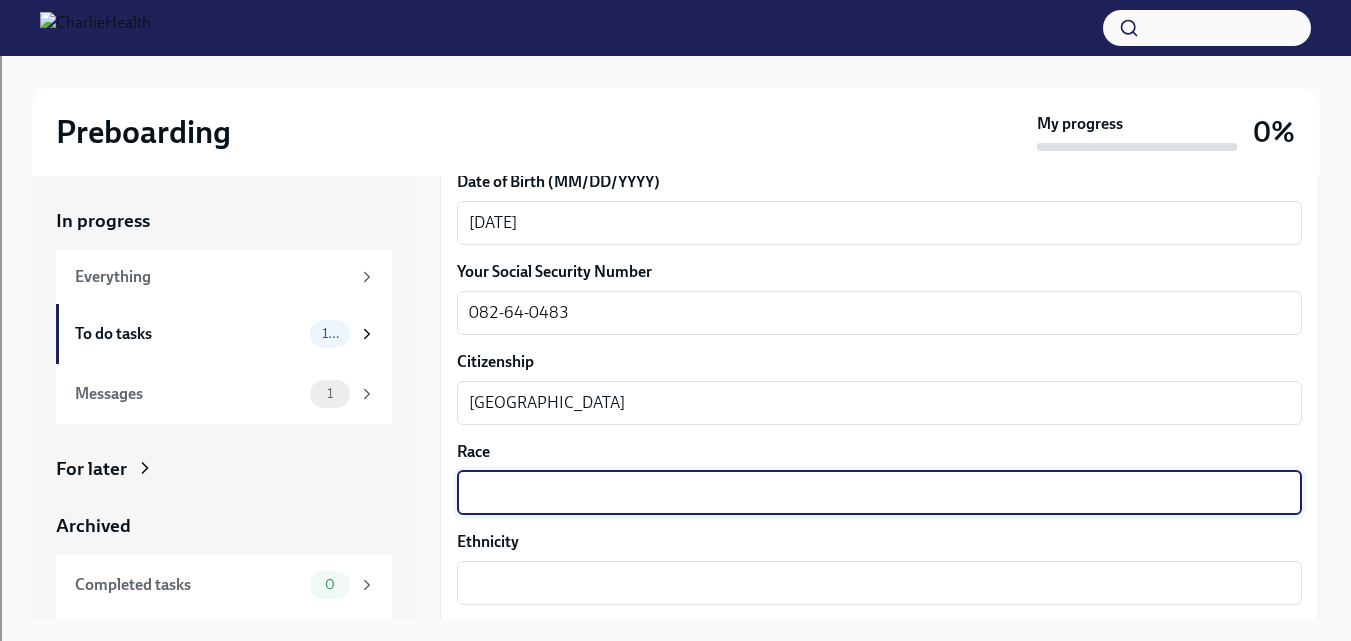 click on "Race" at bounding box center [879, 493] 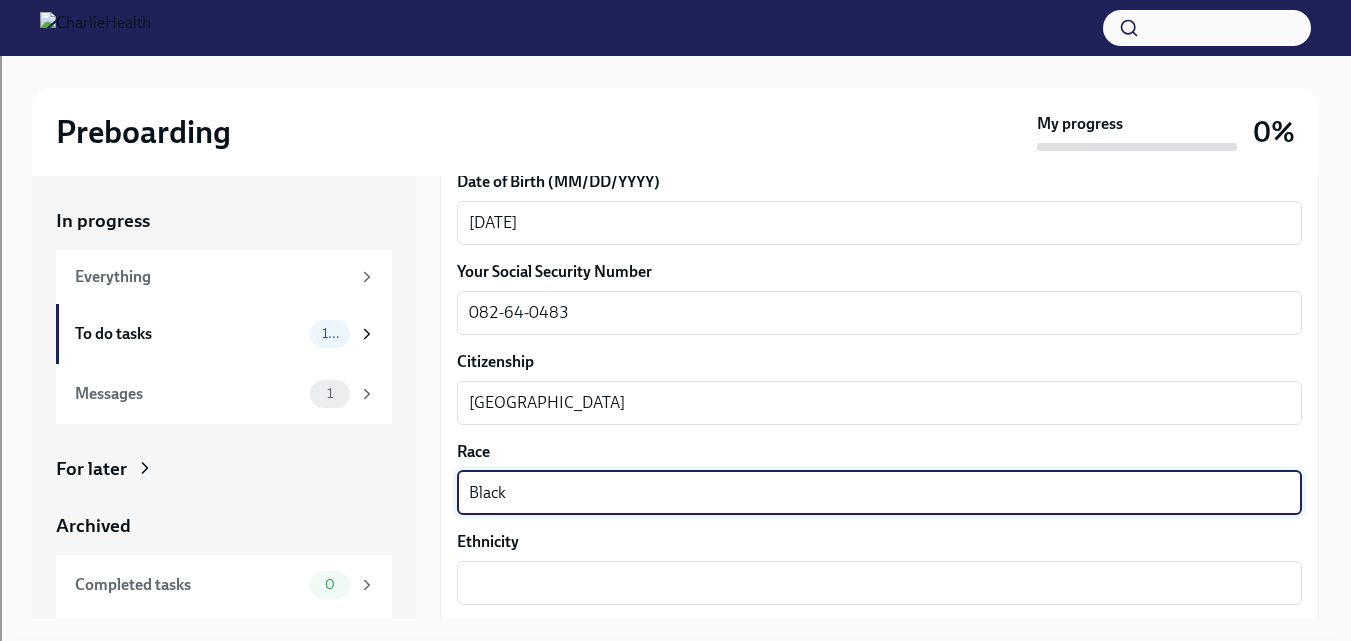 type on "Black" 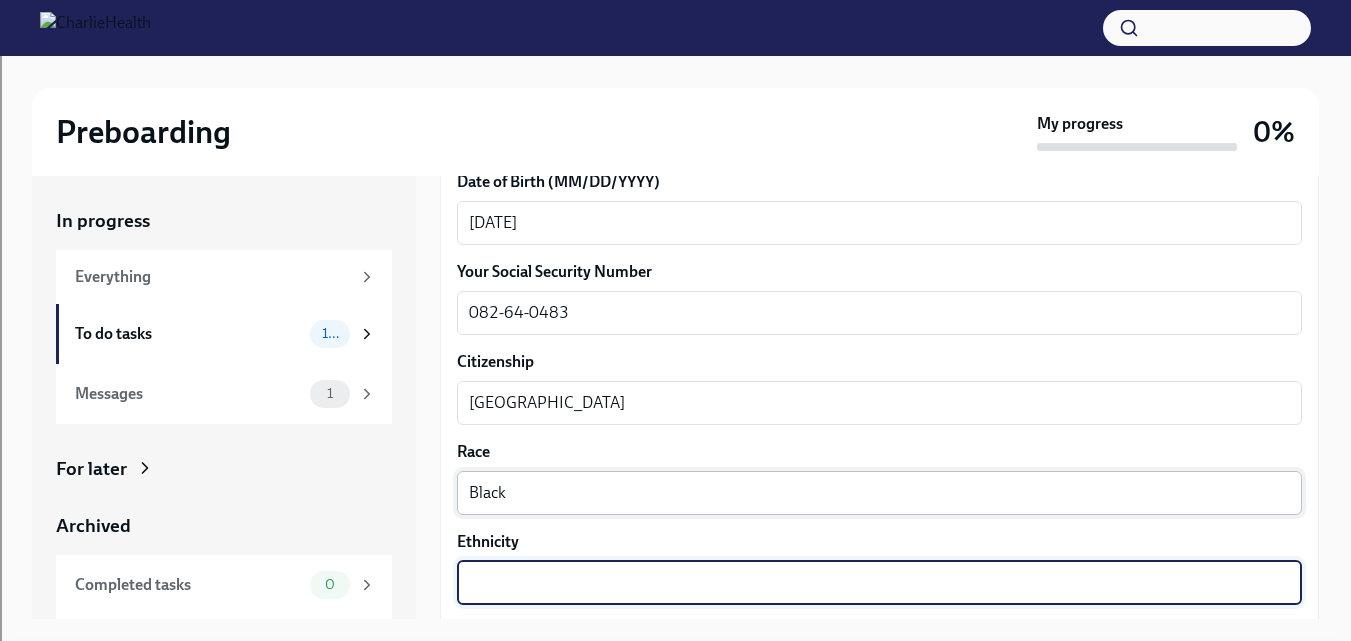 type on "a" 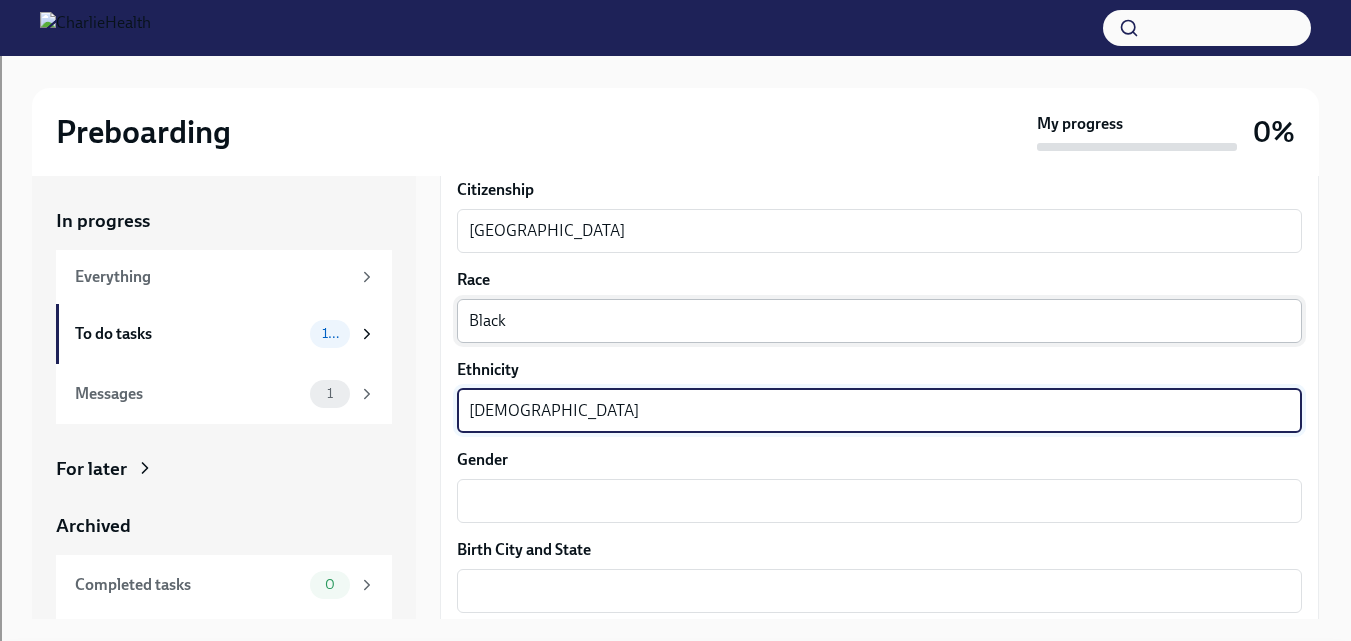 scroll, scrollTop: 1127, scrollLeft: 0, axis: vertical 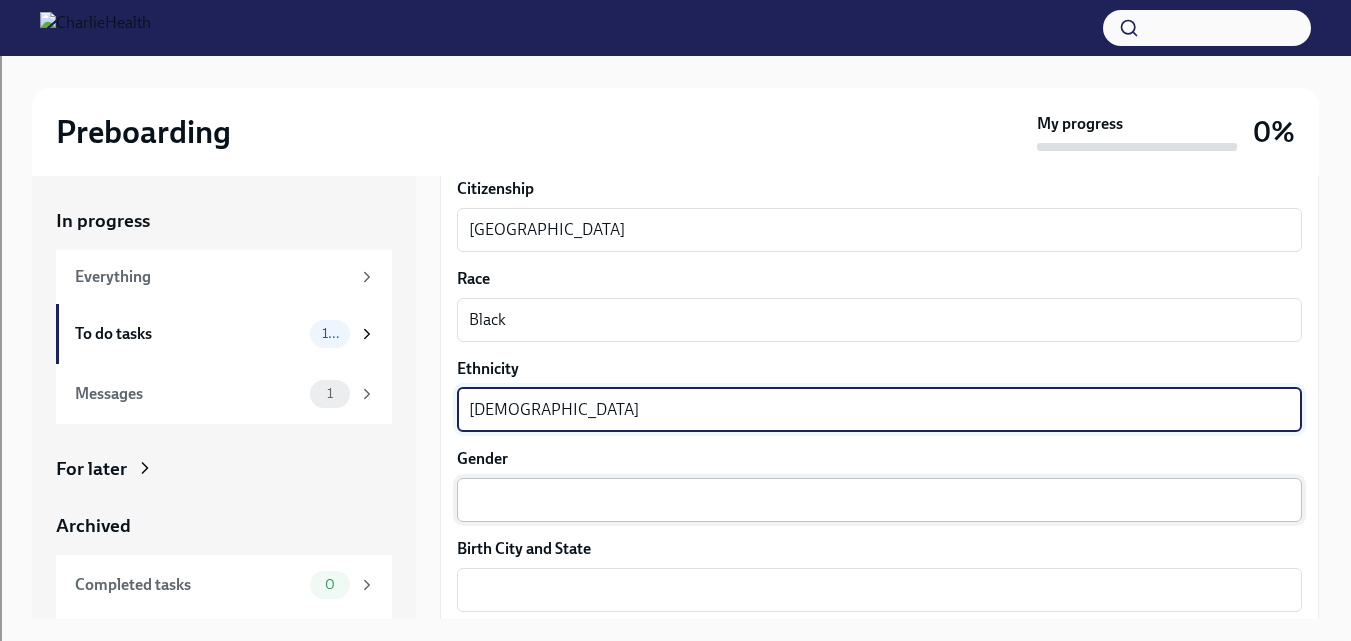 type on "[DEMOGRAPHIC_DATA]" 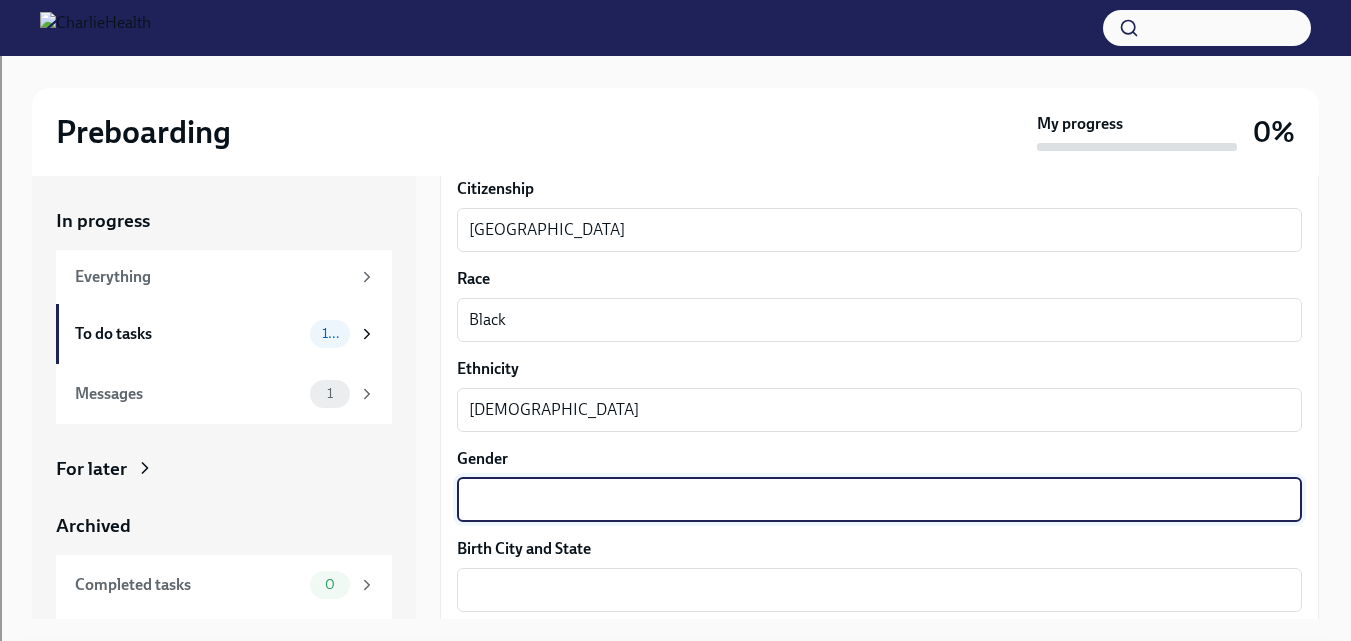 click on "Gender" at bounding box center (879, 500) 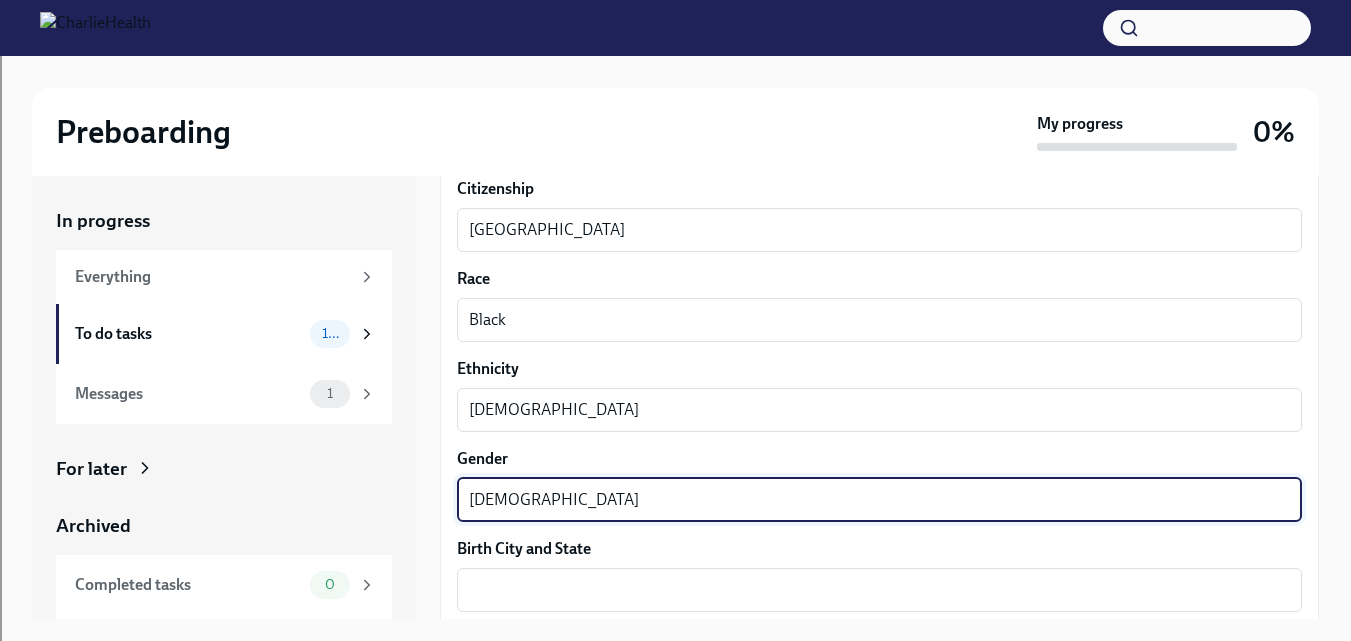 type on "[DEMOGRAPHIC_DATA]" 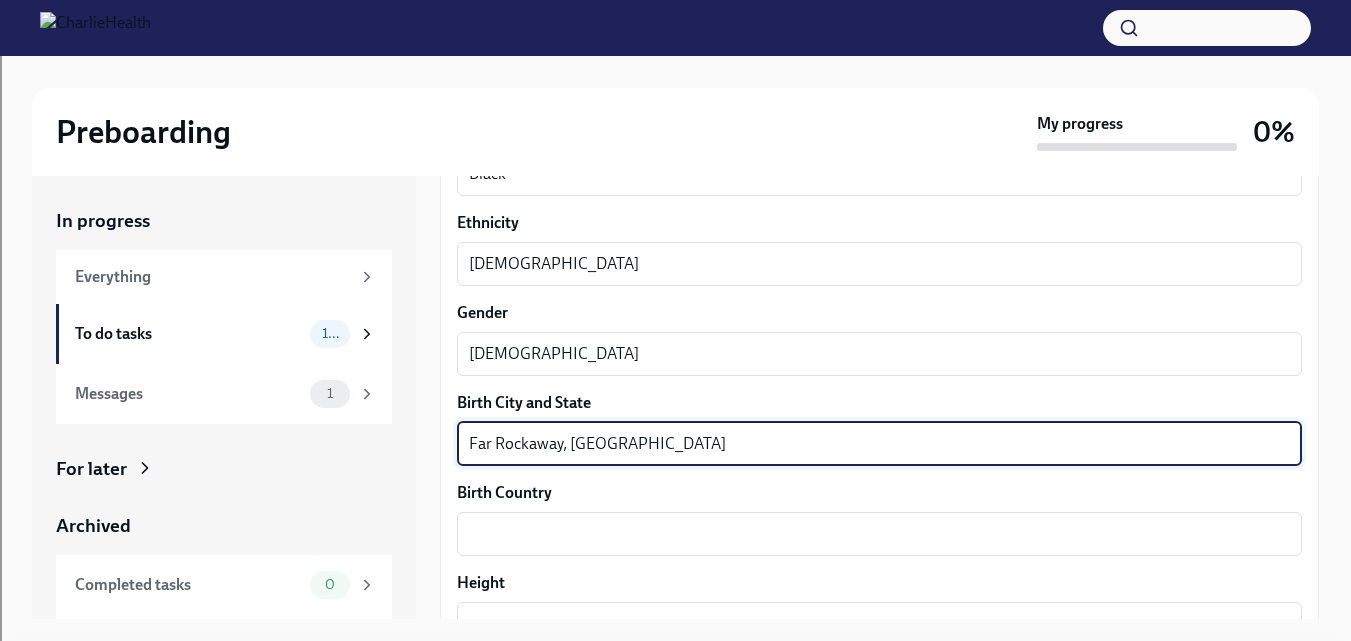 scroll, scrollTop: 1274, scrollLeft: 0, axis: vertical 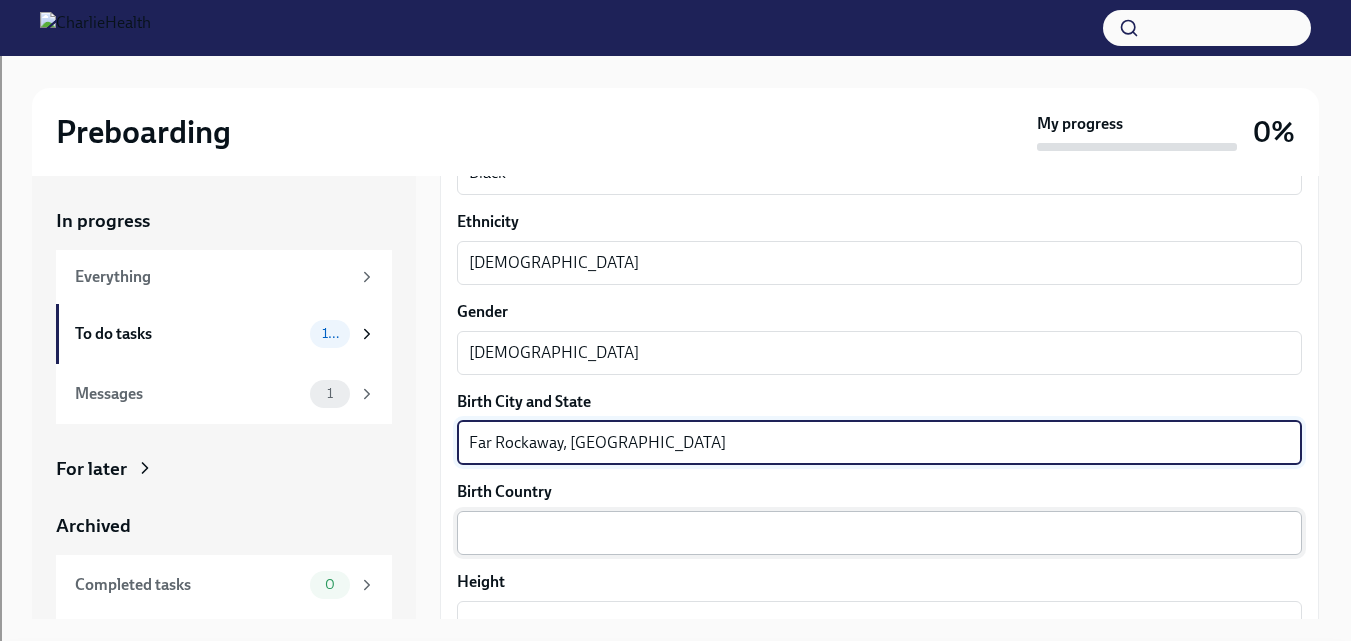 type on "Far Rockaway, [GEOGRAPHIC_DATA]" 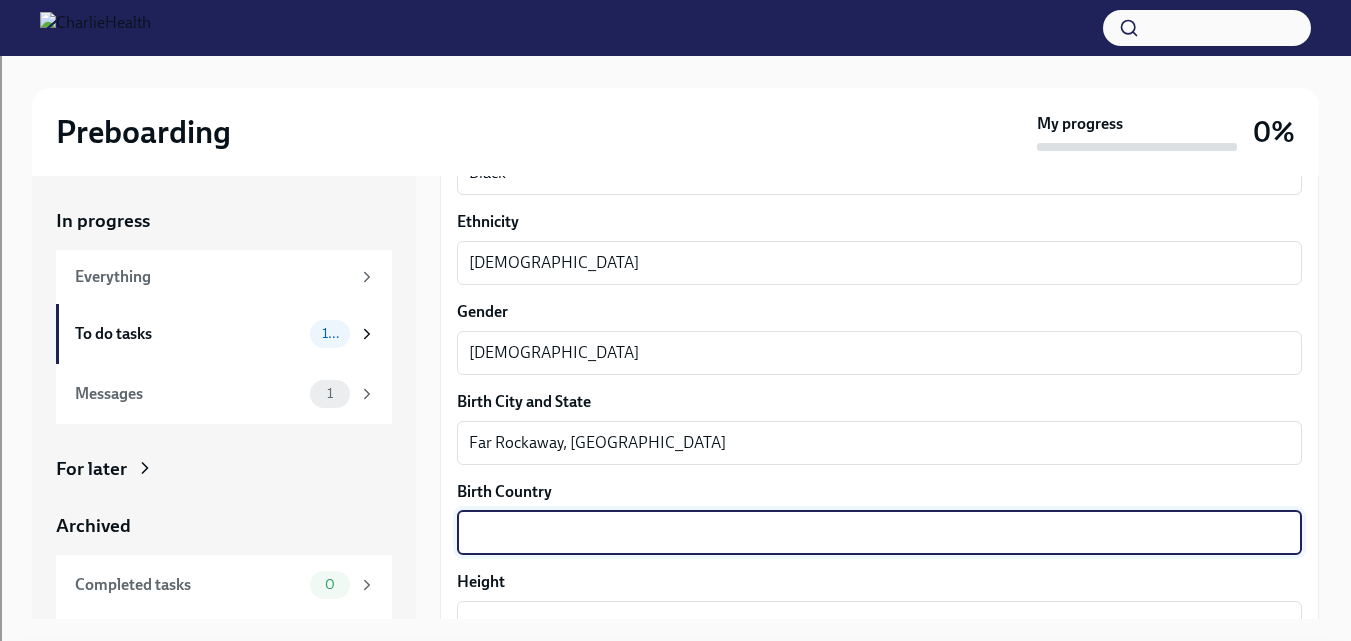 click on "Birth Country" at bounding box center [879, 533] 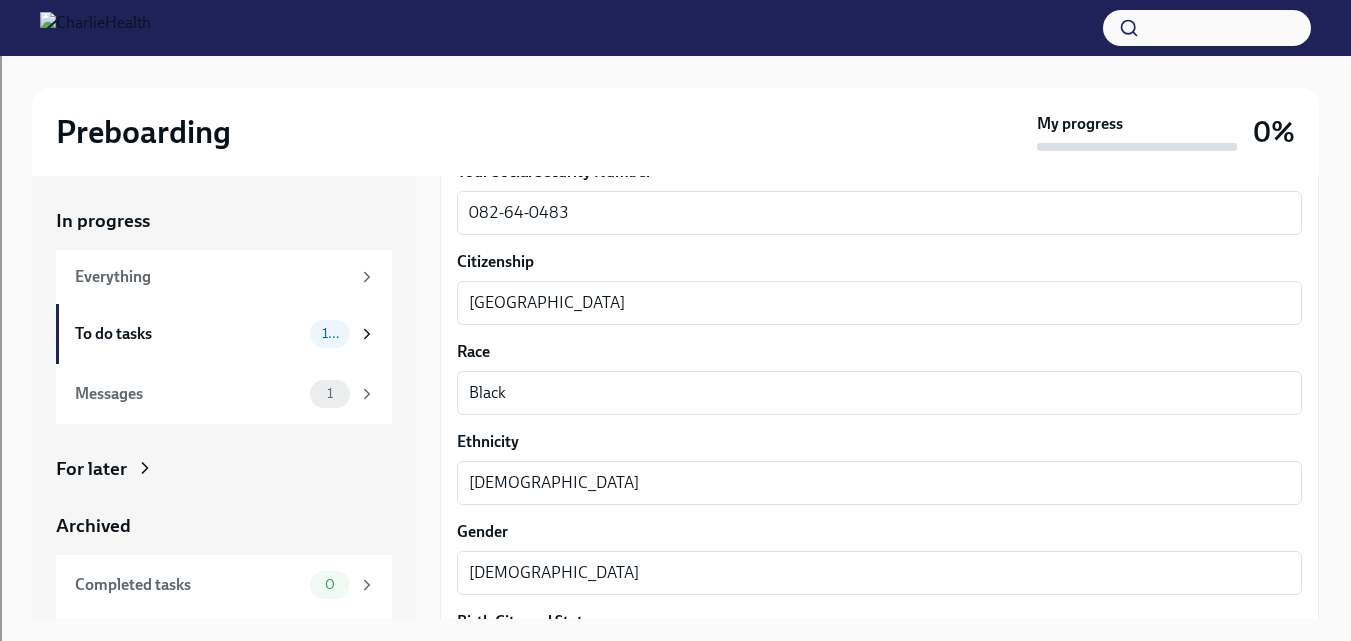 scroll, scrollTop: 1054, scrollLeft: 0, axis: vertical 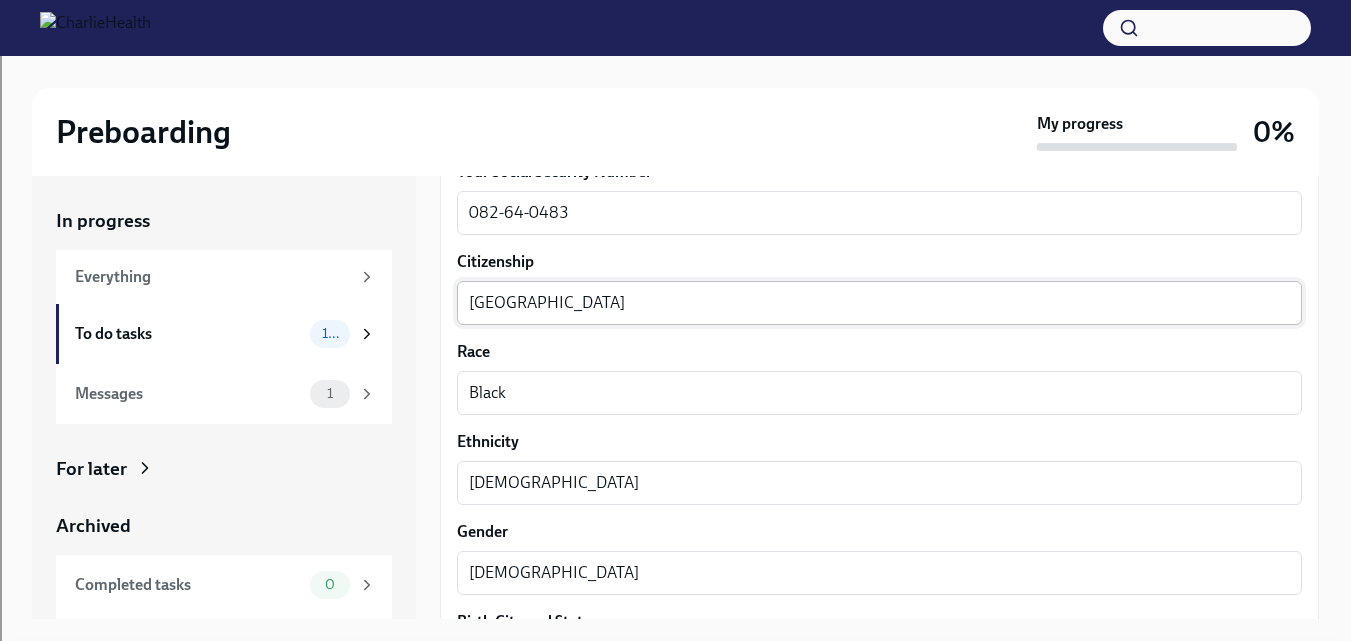 type on "[GEOGRAPHIC_DATA]" 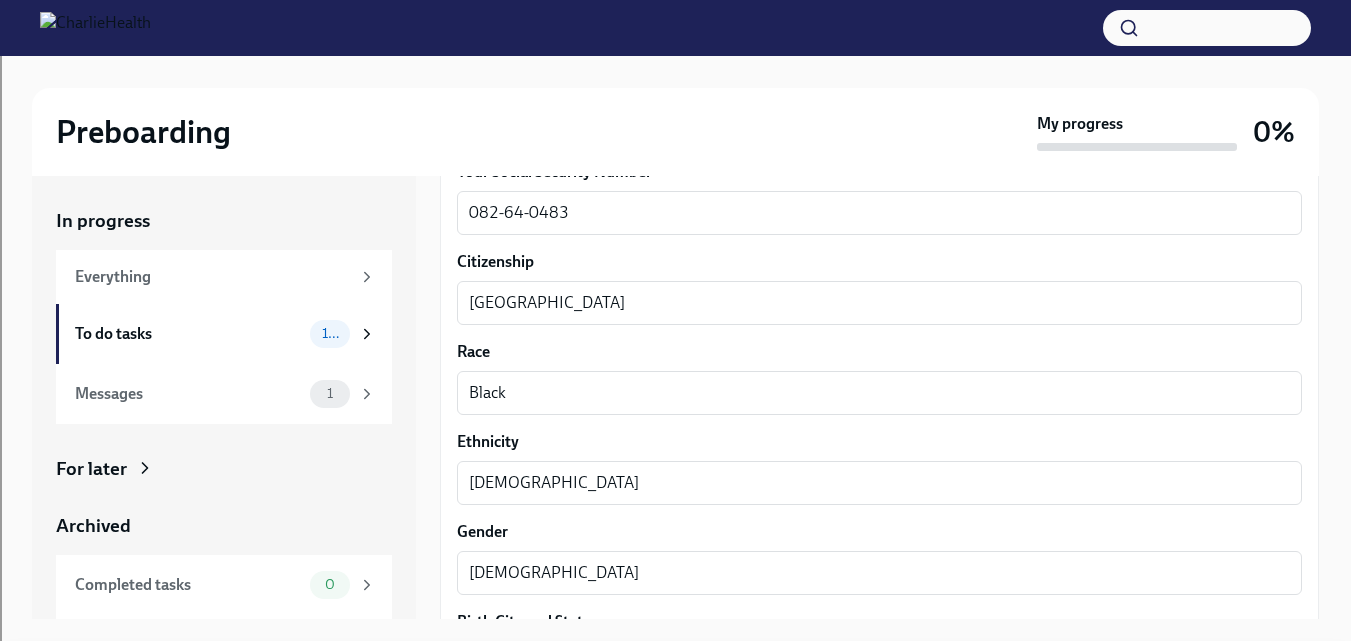 drag, startPoint x: 725, startPoint y: 316, endPoint x: 378, endPoint y: 326, distance: 347.14407 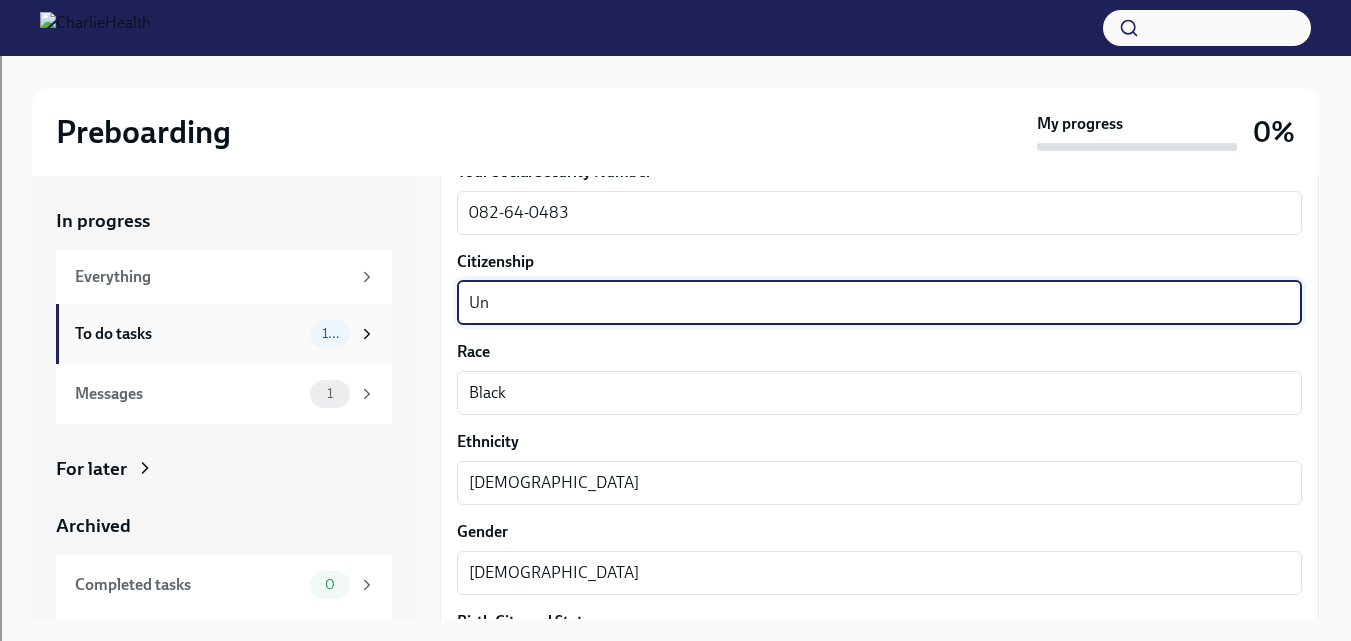 type on "U" 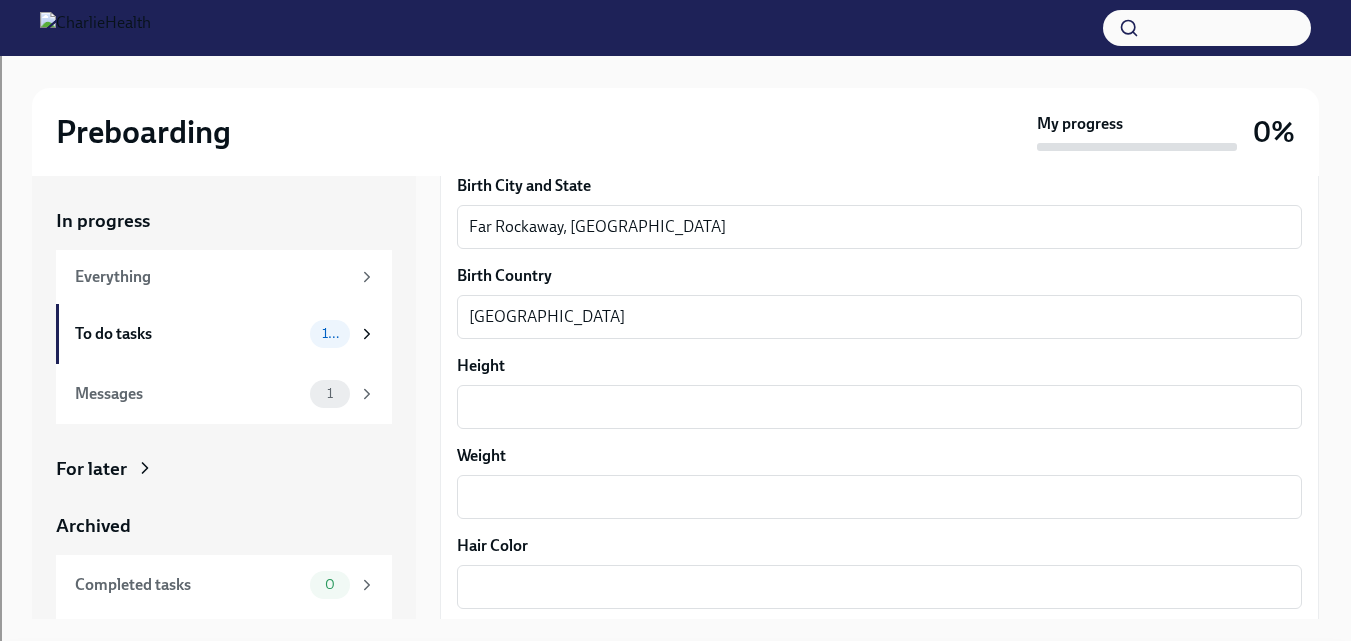 scroll, scrollTop: 1498, scrollLeft: 0, axis: vertical 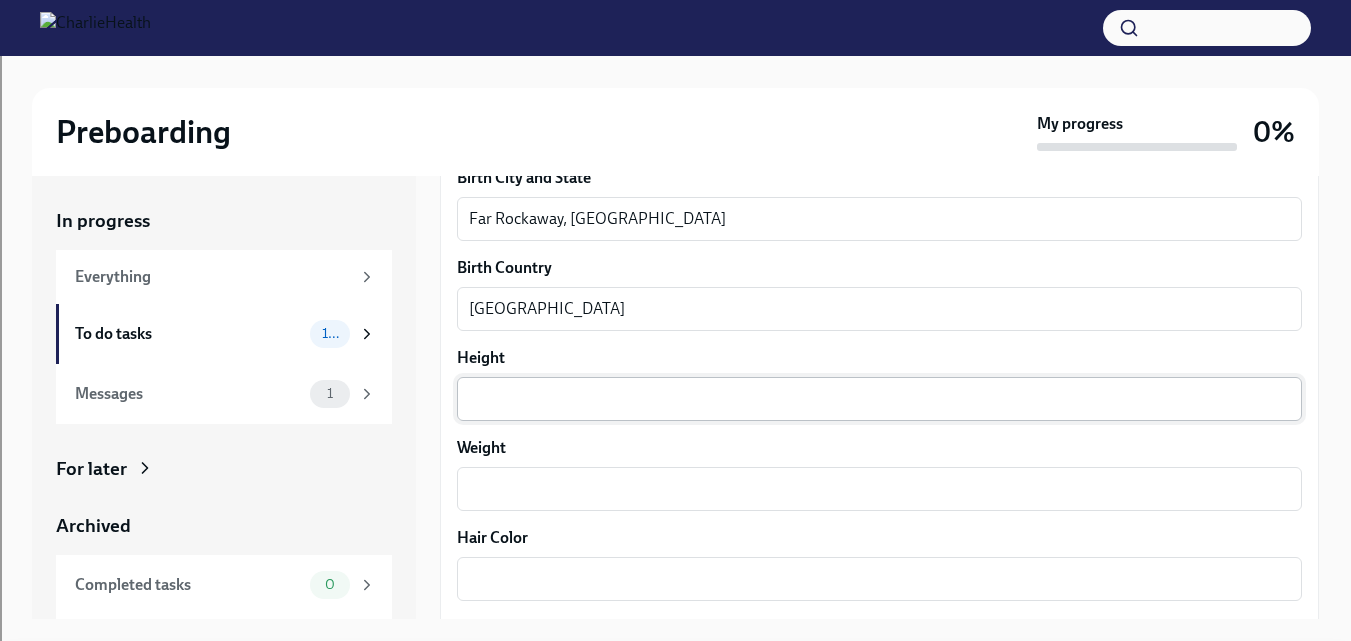 type on "[GEOGRAPHIC_DATA]" 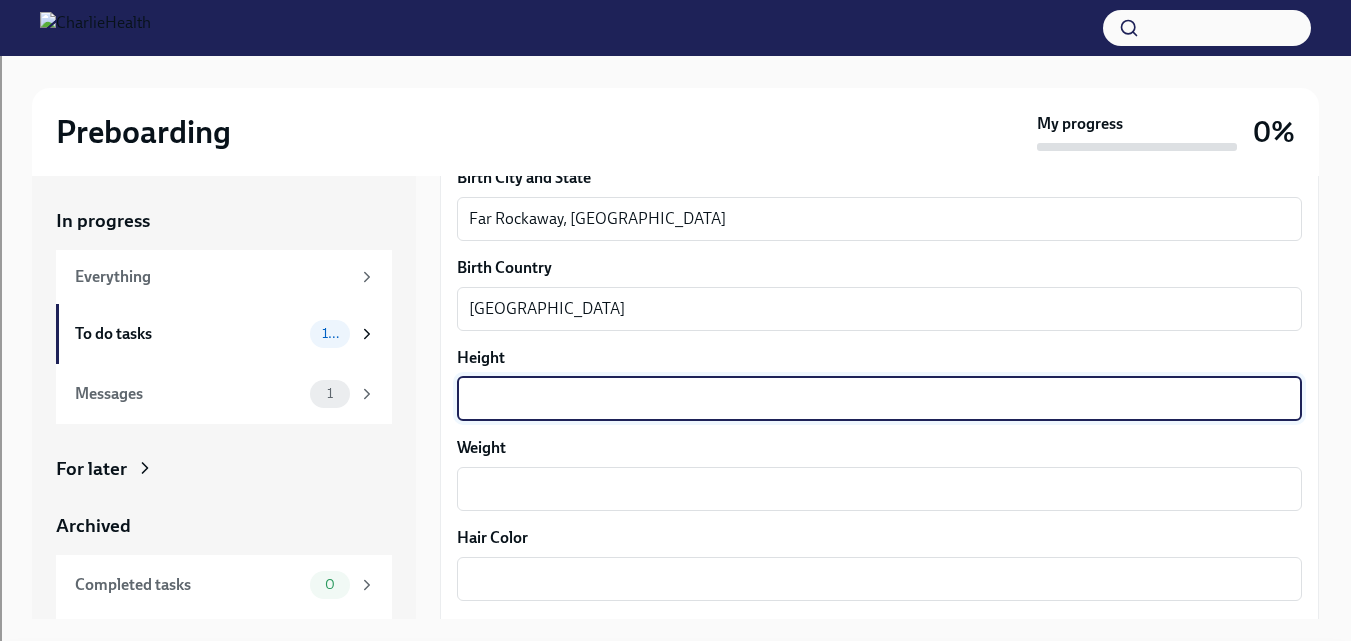 click on "Height" at bounding box center (879, 399) 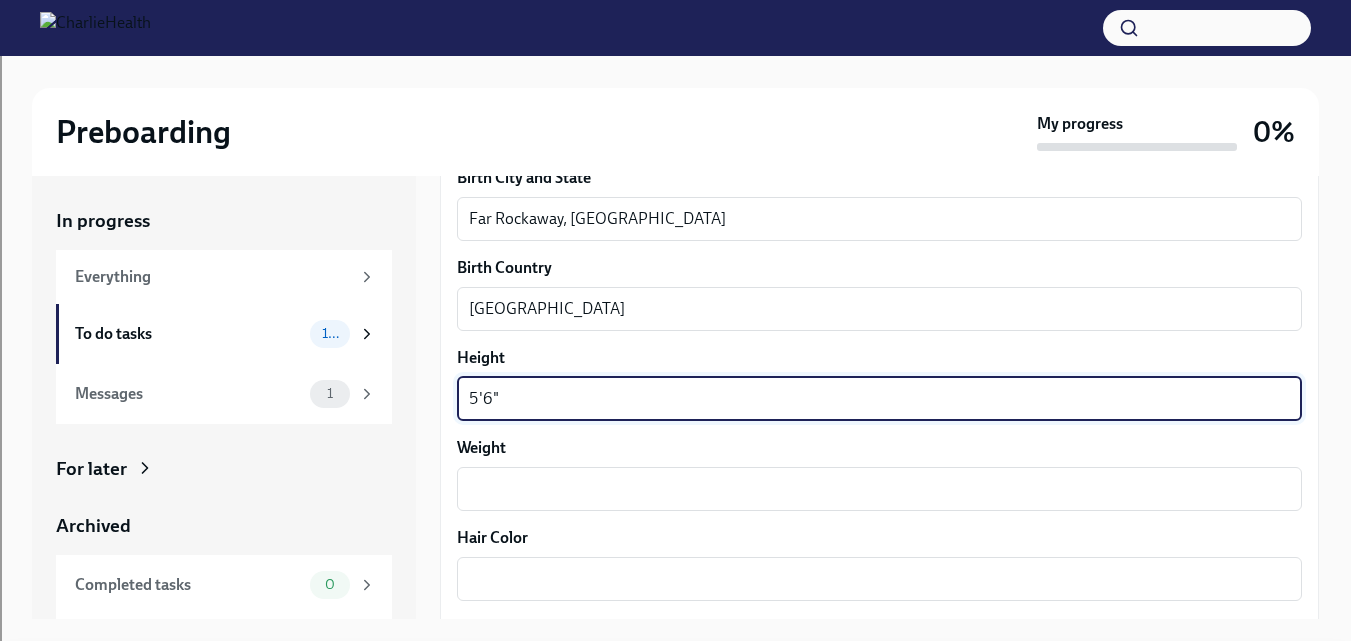 type on "5'6"" 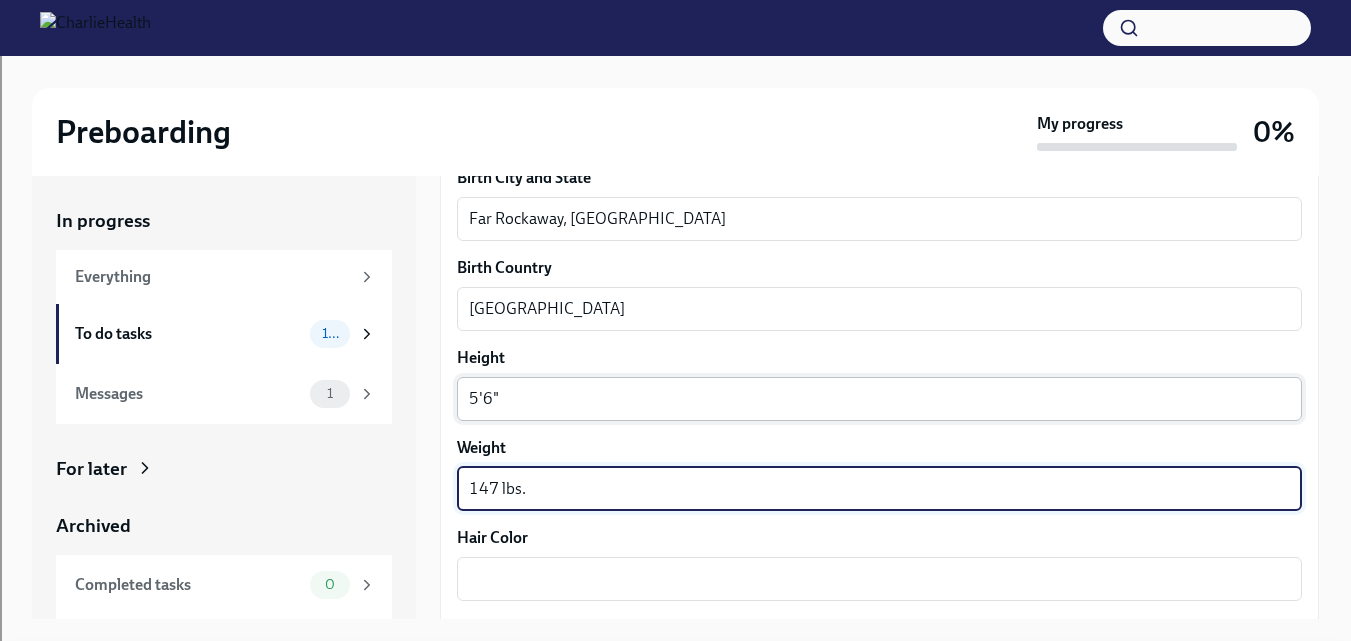 scroll, scrollTop: 1645, scrollLeft: 0, axis: vertical 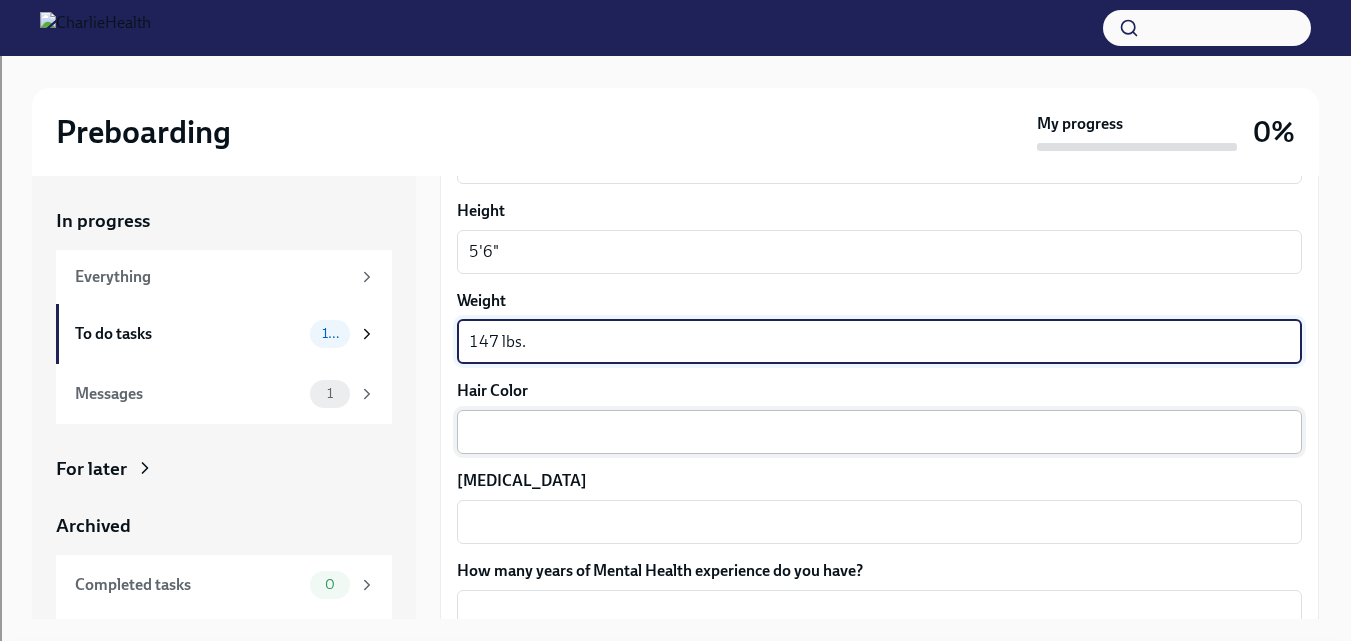 type on "147 lbs." 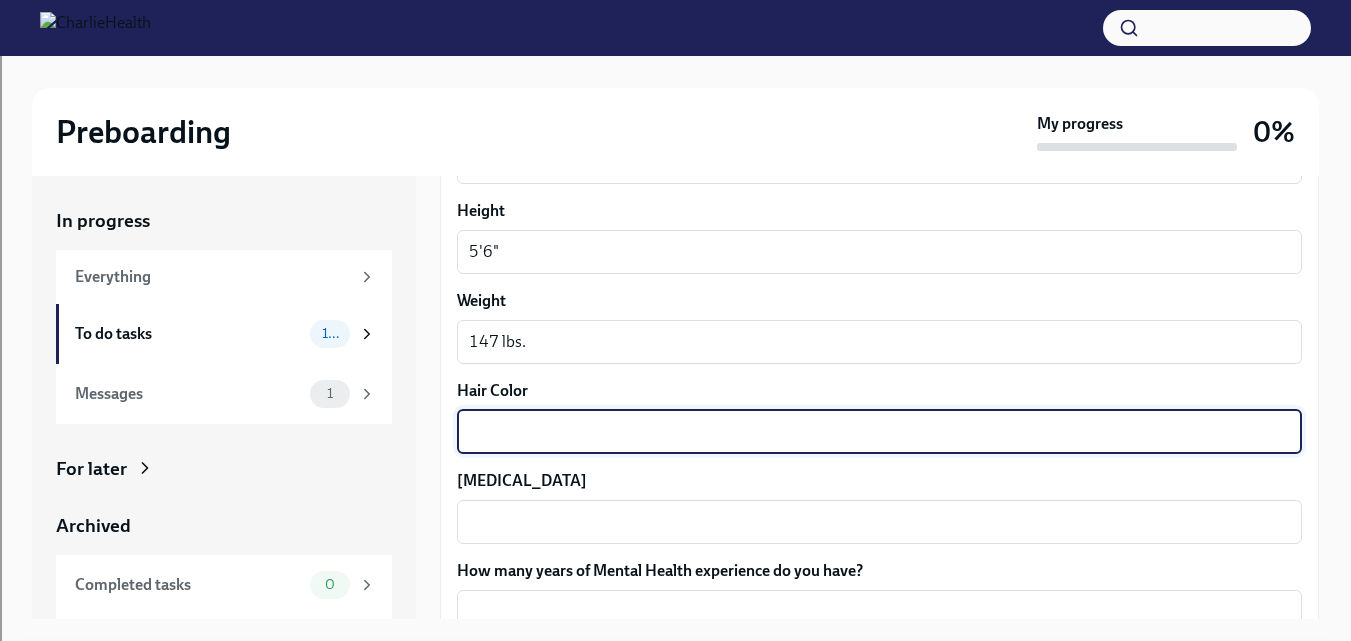 click on "Hair Color" at bounding box center (879, 432) 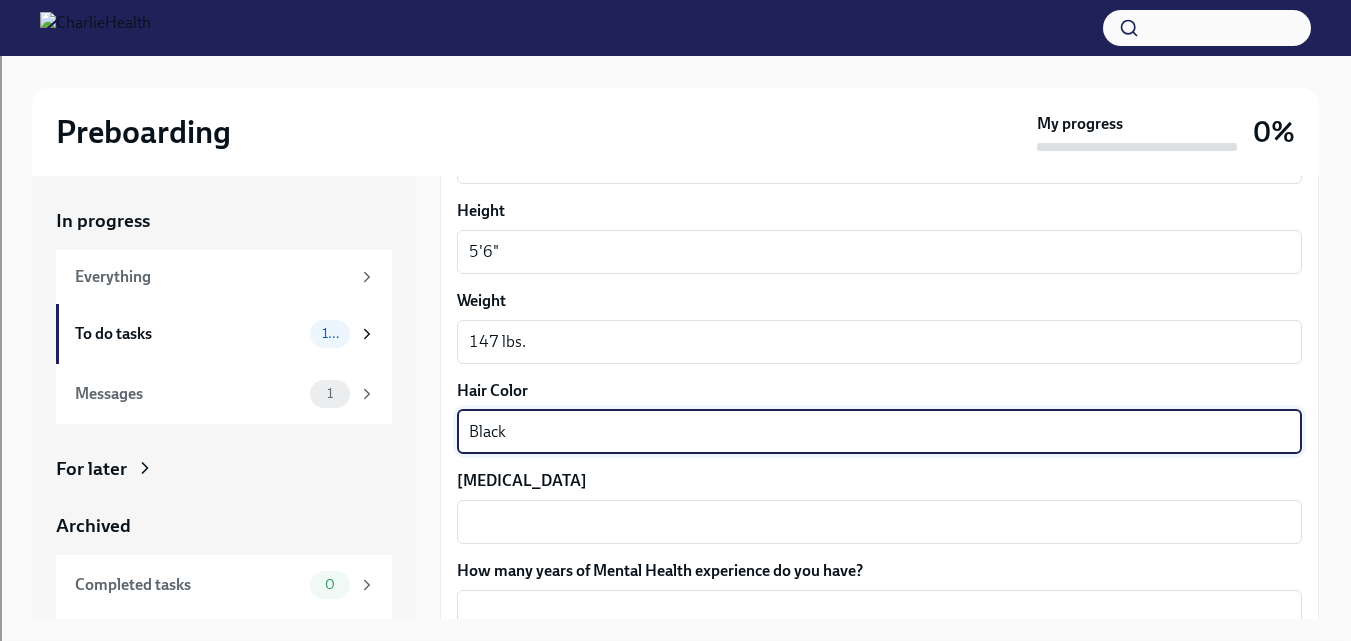 type on "Black" 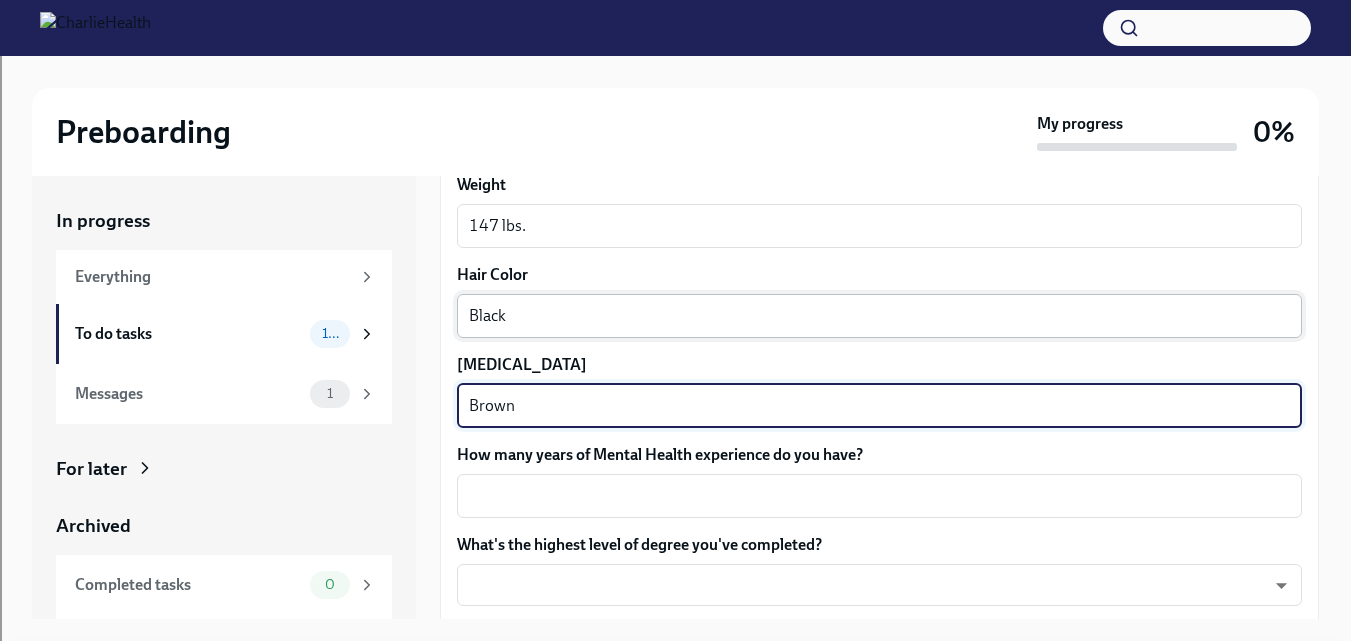 scroll, scrollTop: 1772, scrollLeft: 0, axis: vertical 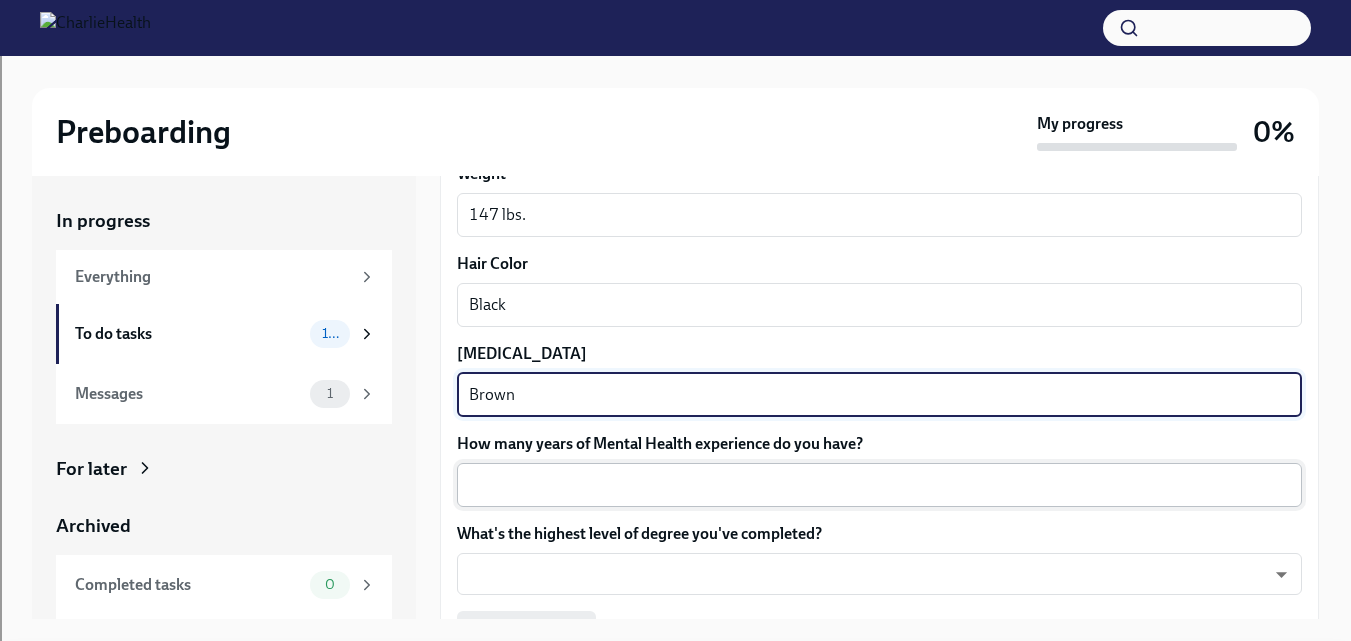 type on "Brown" 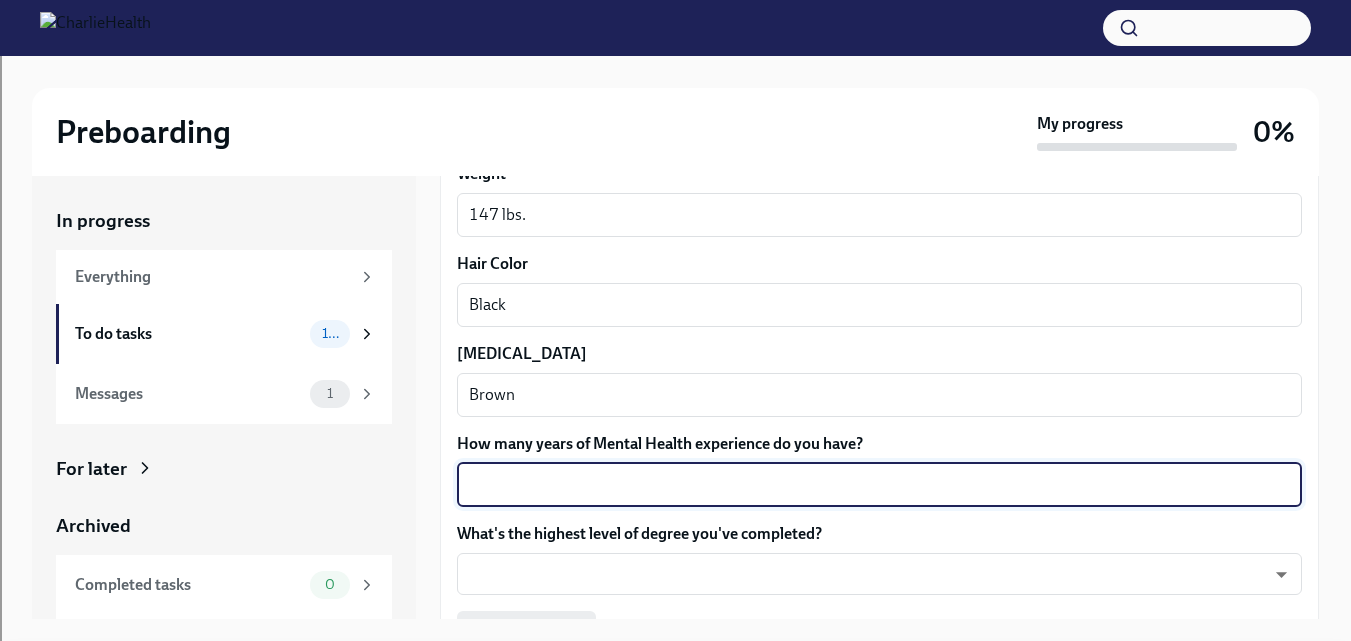 click on "How many years of Mental Health experience do you have?" at bounding box center [879, 485] 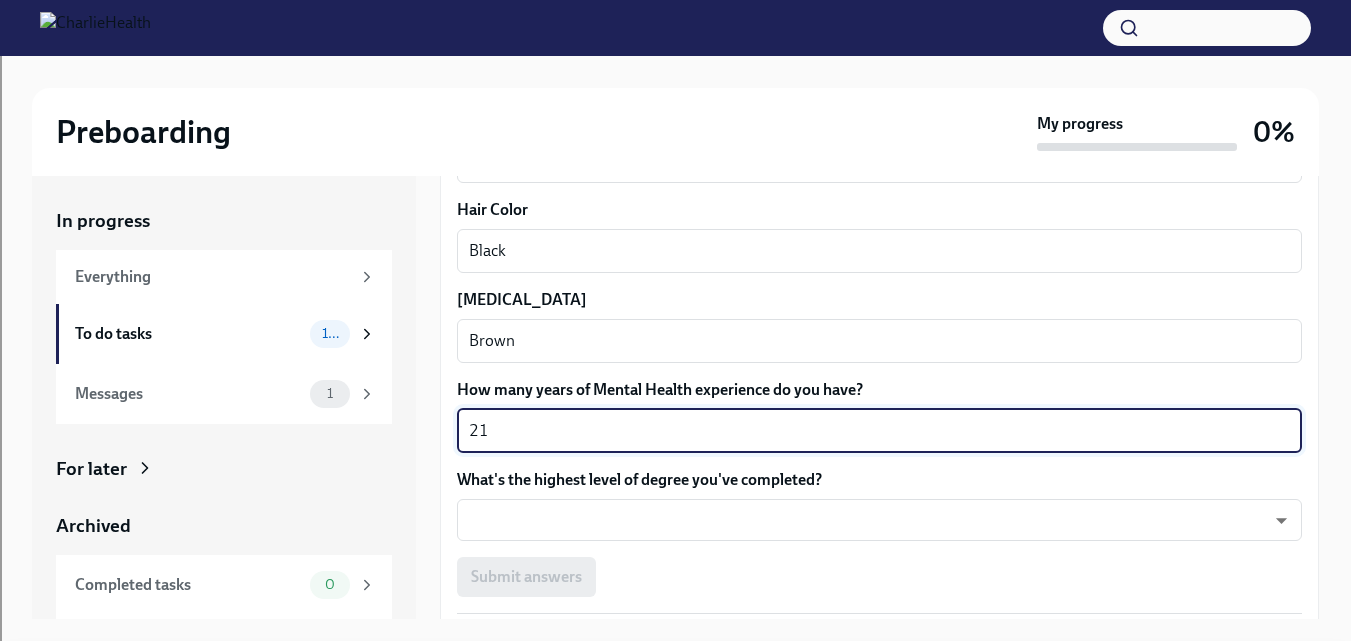 scroll, scrollTop: 1827, scrollLeft: 0, axis: vertical 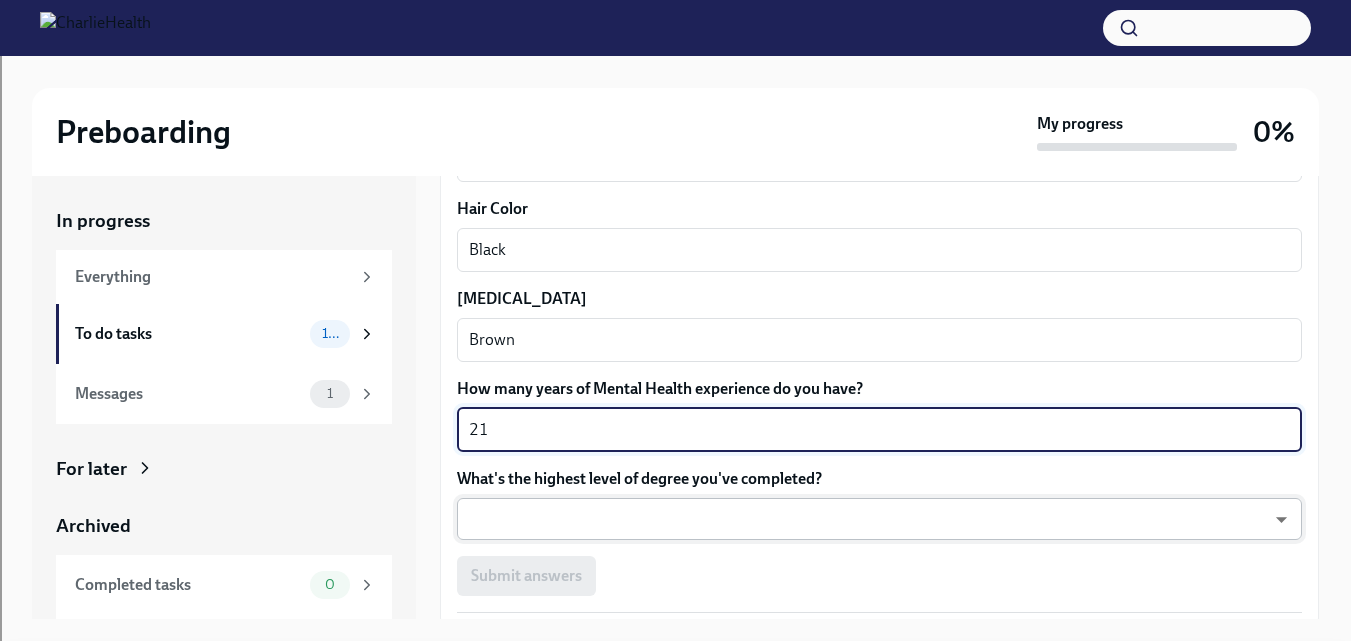 type on "21" 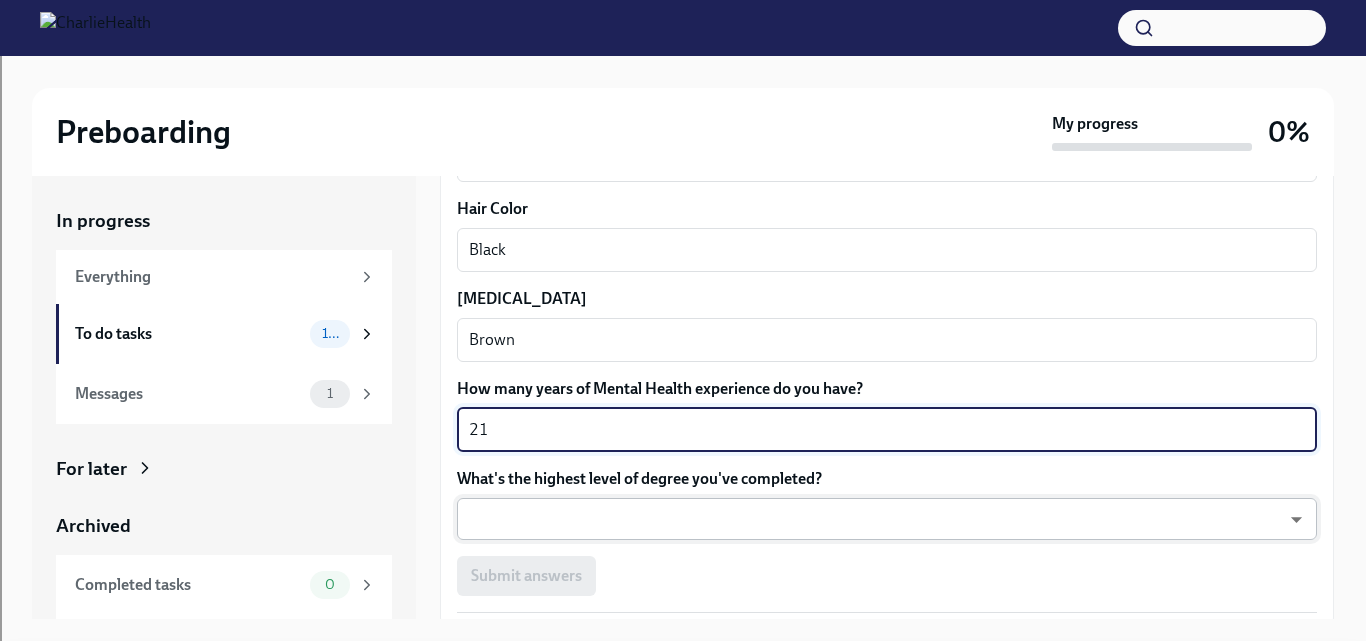 click on "Preboarding My progress 0% In progress Everything To do tasks 10 Messages 1 For later Archived Completed tasks 0 Messages 0 Fill out the onboarding form To Do Due  [DATE] We need some info from you to start setting you up in payroll and other systems.  Please fill out this form ASAP  Please note each field needs to be completed in order for you to submit.
Note : Please fill out this form as accurately as possible. Several states require specific demographic information that we have to input on your behalf. We understand that some of these questions feel personal to answer, and we appreciate your understanding that this is required for compliance clearance. About you Your preferred first name [PERSON_NAME] x ​ Your legal last name [PERSON_NAME] x ​ Please provide any previous names/ aliases-put None if N/A [PERSON_NAME] x ​ Street Address [STREET_ADDRESS] ​ Street Address 2 ​ Postal Code 77494 ​ City Katy ​ State/Region [US_STATE] ​ Country [GEOGRAPHIC_DATA] ​ Date of Birth (MM/DD/YYYY) [DEMOGRAPHIC_DATA]" at bounding box center [683, 415] 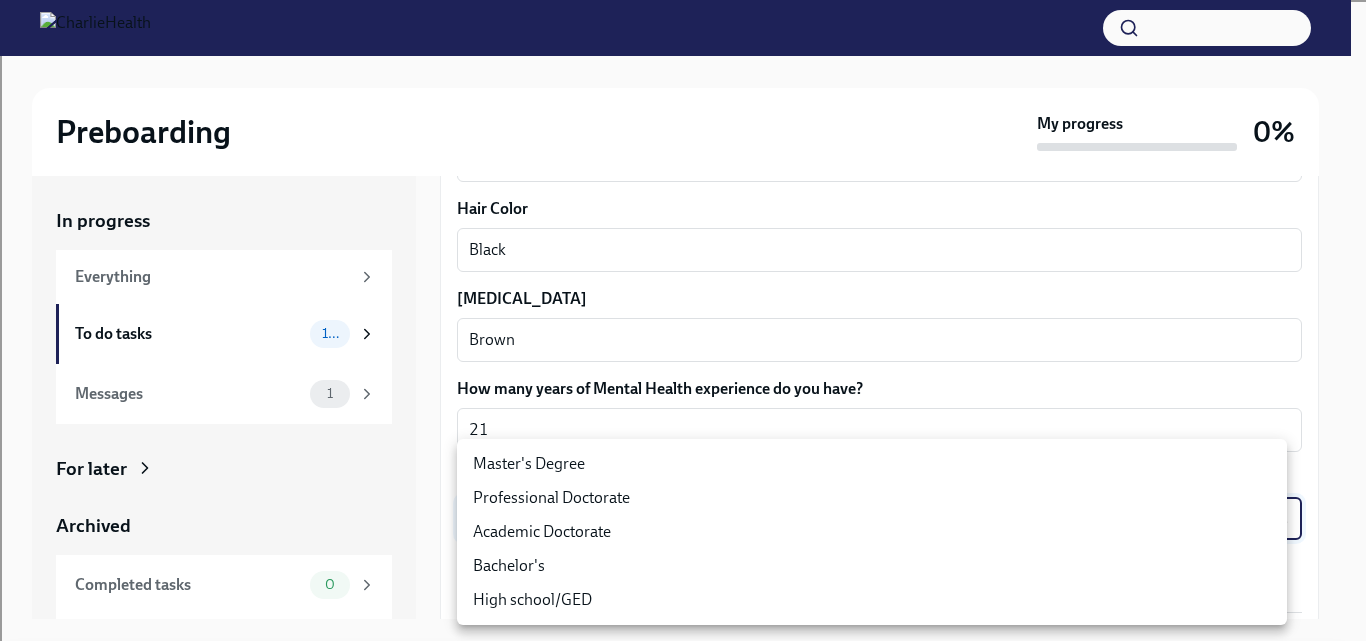 click on "Master's Degree" at bounding box center (872, 464) 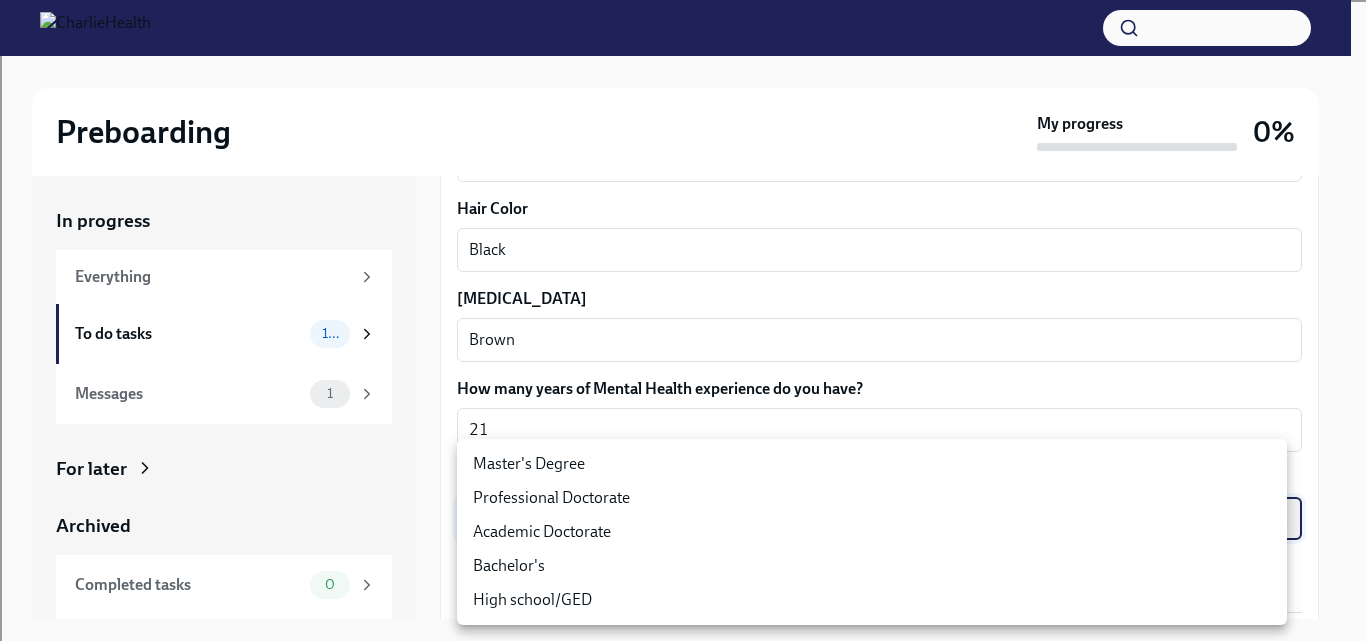 type on "2vBr-ghkD" 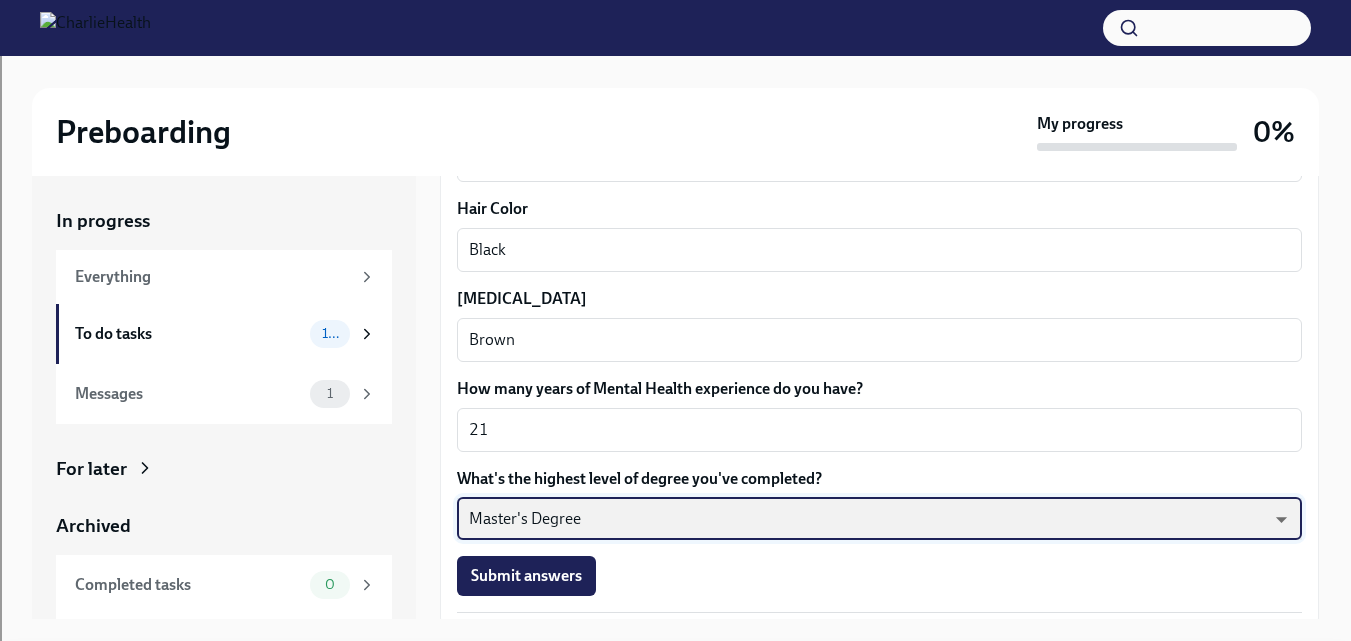 scroll, scrollTop: 34, scrollLeft: 0, axis: vertical 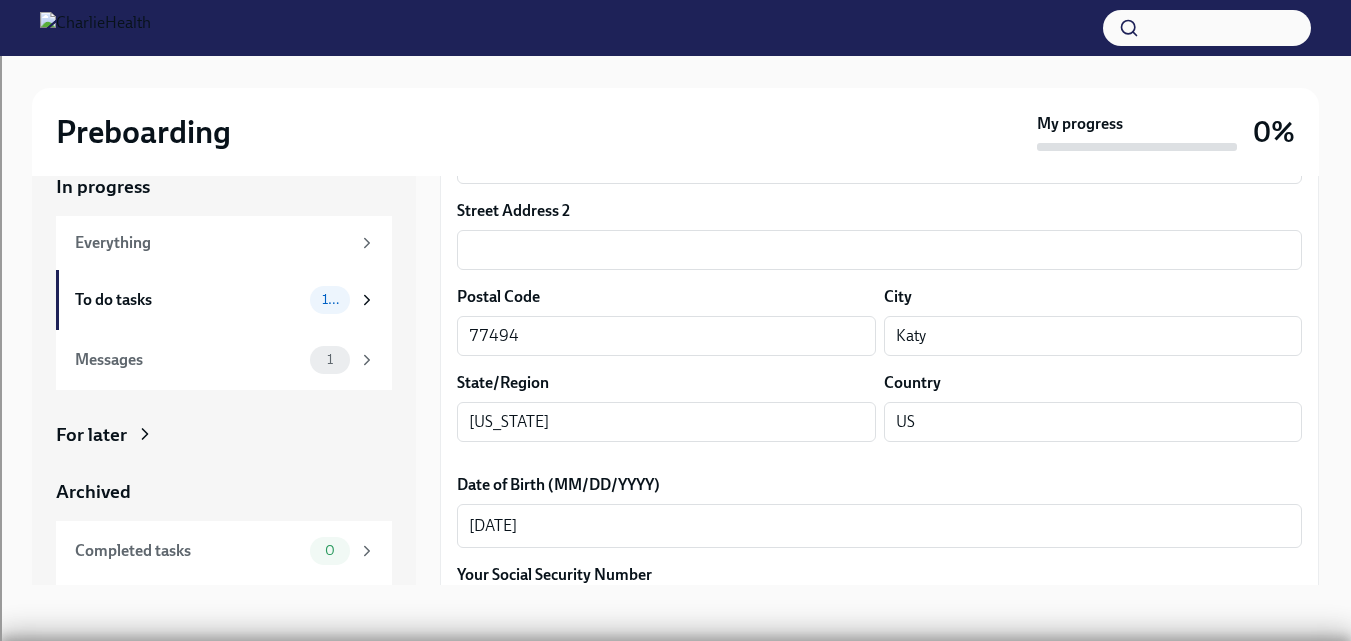 click on "Your preferred first name [PERSON_NAME] x ​ Your legal last name [PERSON_NAME] x ​ Please provide any previous names/ aliases-put None if N/A [PERSON_NAME] x ​ Street Address [STREET_ADDRESS][GEOGRAPHIC_DATA] Address 2 ​ Postal Code 77494 ​ City Katy ​ State/Region [US_STATE] ​ Country [GEOGRAPHIC_DATA] ​ Date of Birth (MM/DD/YYYY) [DEMOGRAPHIC_DATA] x ​ Your Social Security Number 082-64-0483 x ​ Citizenship [DEMOGRAPHIC_DATA] x ​ Race Black x ​ Ethnicity [DEMOGRAPHIC_DATA] x ​ Gender [DEMOGRAPHIC_DATA] x ​ Birth City and State [GEOGRAPHIC_DATA], [GEOGRAPHIC_DATA] x ​ Birth Country [DEMOGRAPHIC_DATA] x ​ Height 5'6" x ​ Weight 147 lbs. x ​ Hair Color Black x ​ [MEDICAL_DATA] Brown x ​ How many years of Mental Health experience do you have? 21 x ​ What's the highest level of degree you've completed? Master's Degree 2vBr-ghkD ​ Submit answers" at bounding box center (879, 808) 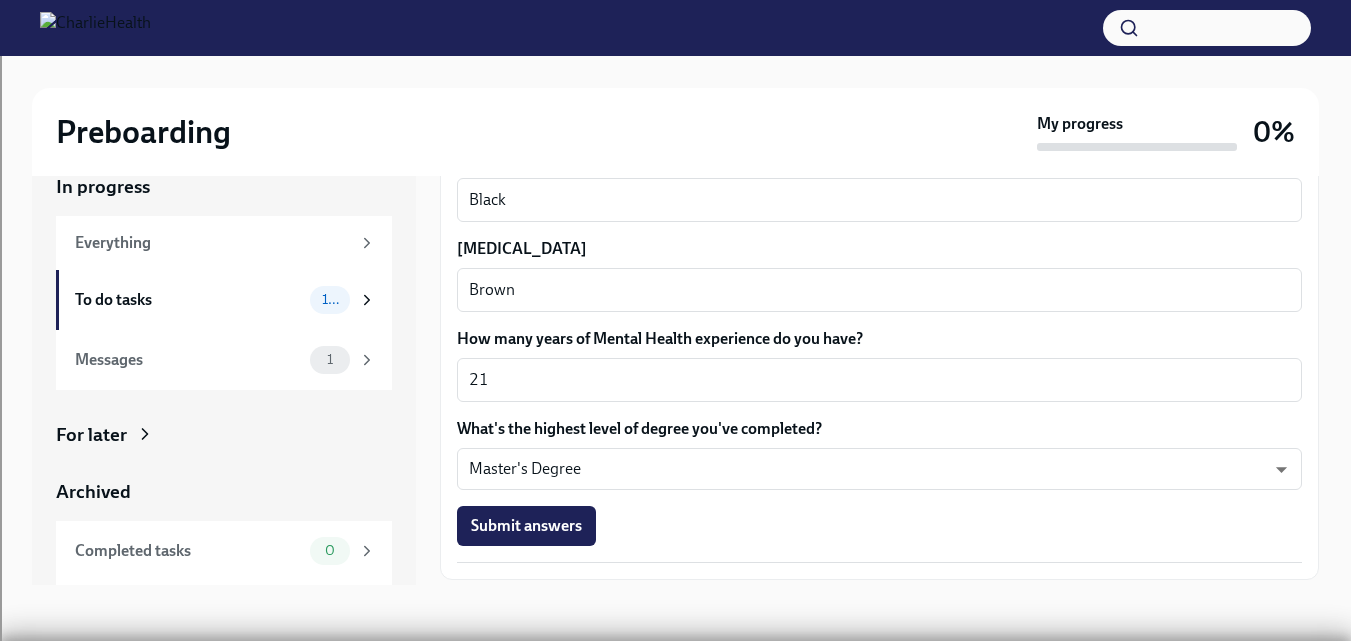 scroll, scrollTop: 1902, scrollLeft: 0, axis: vertical 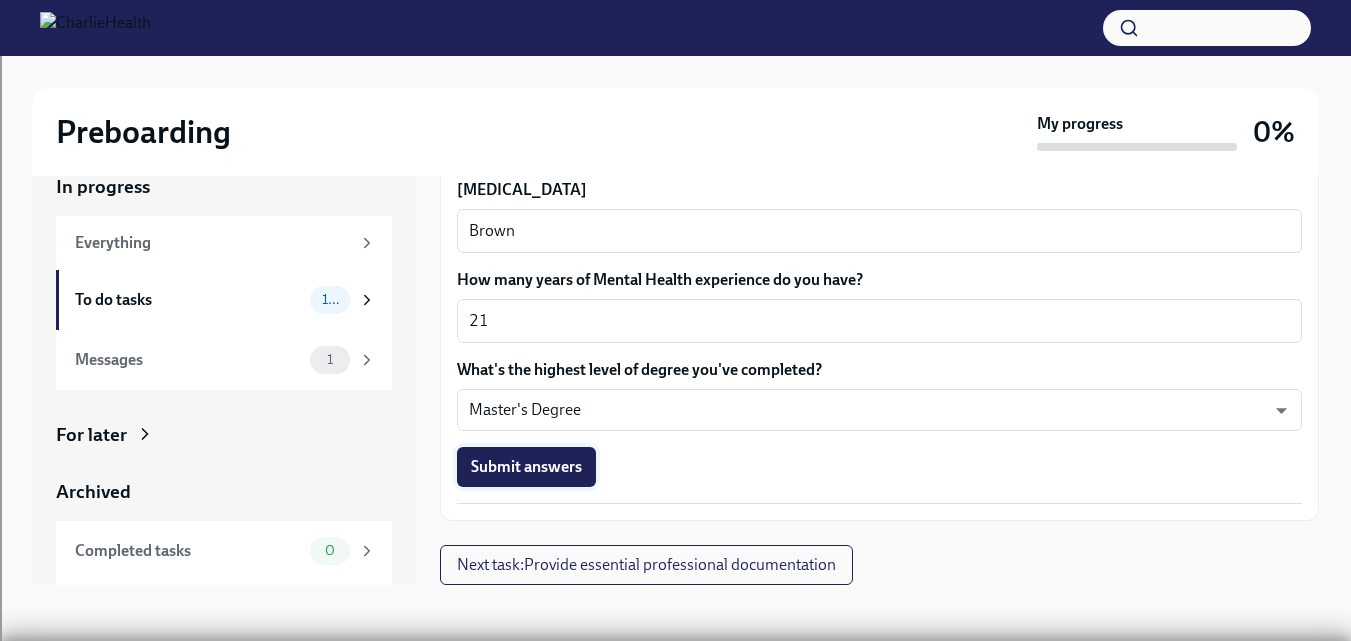 click on "Submit answers" at bounding box center [526, 467] 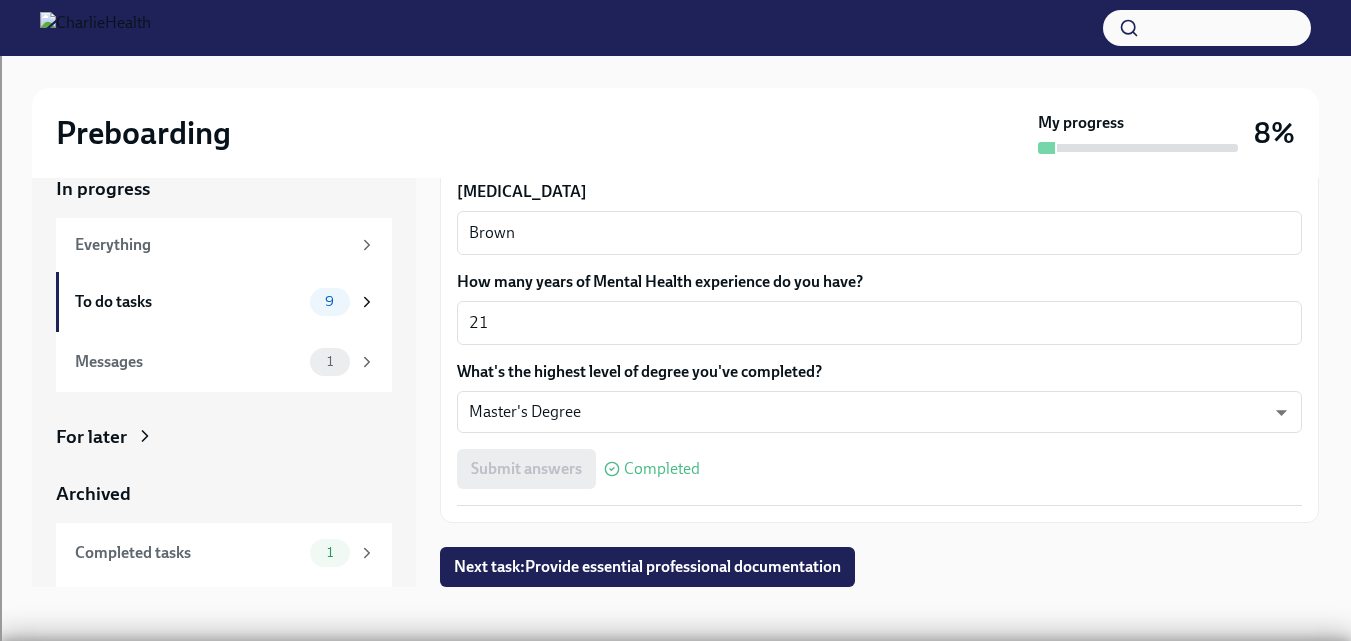 scroll, scrollTop: 36, scrollLeft: 0, axis: vertical 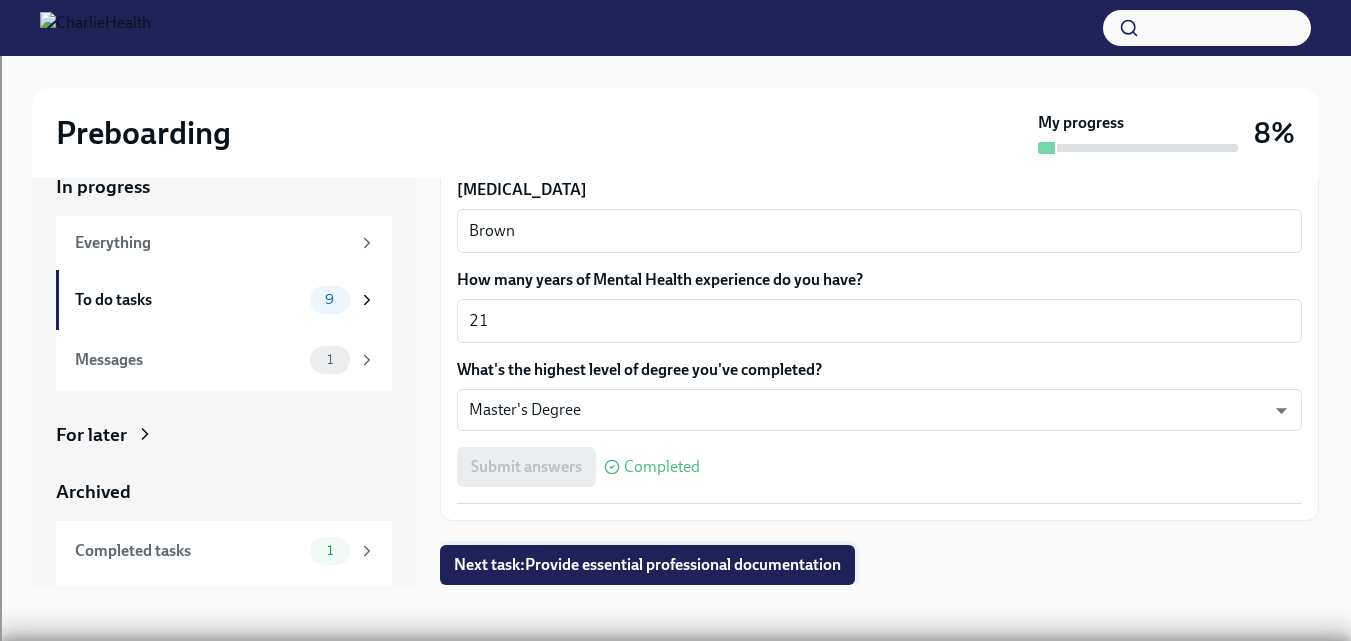 click on "Next task :  Provide essential professional documentation" at bounding box center [647, 565] 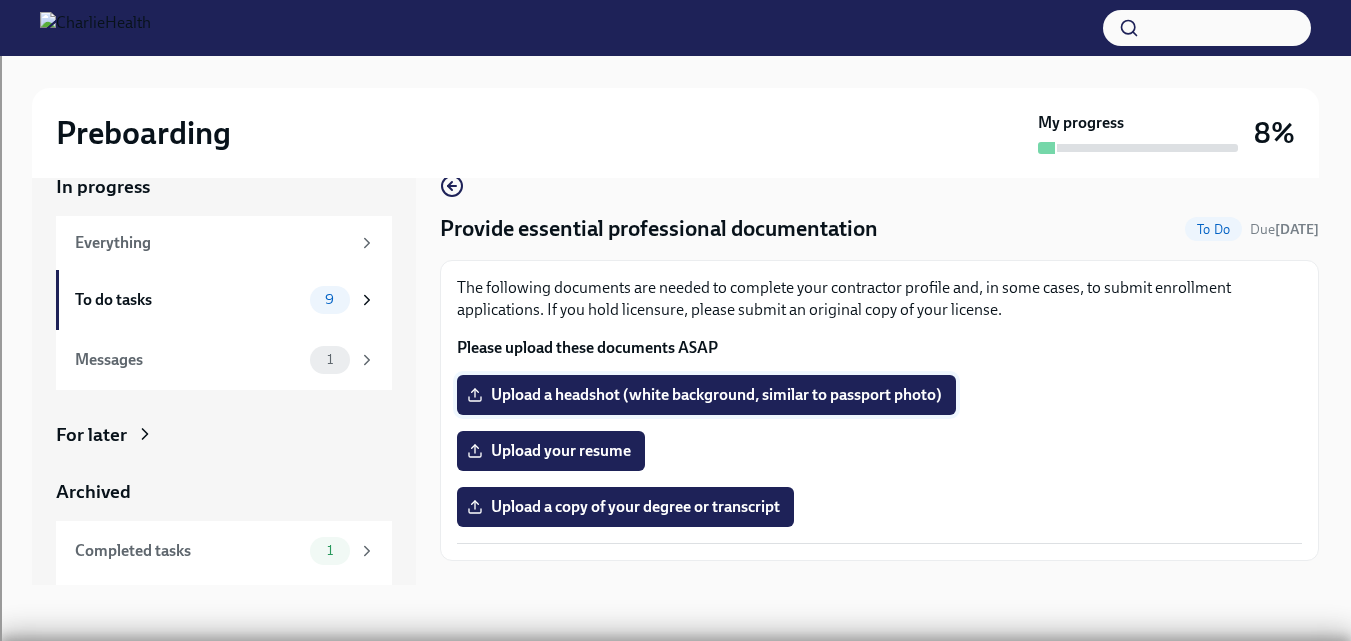click on "Upload a headshot (white background, similar to passport photo)" at bounding box center (706, 395) 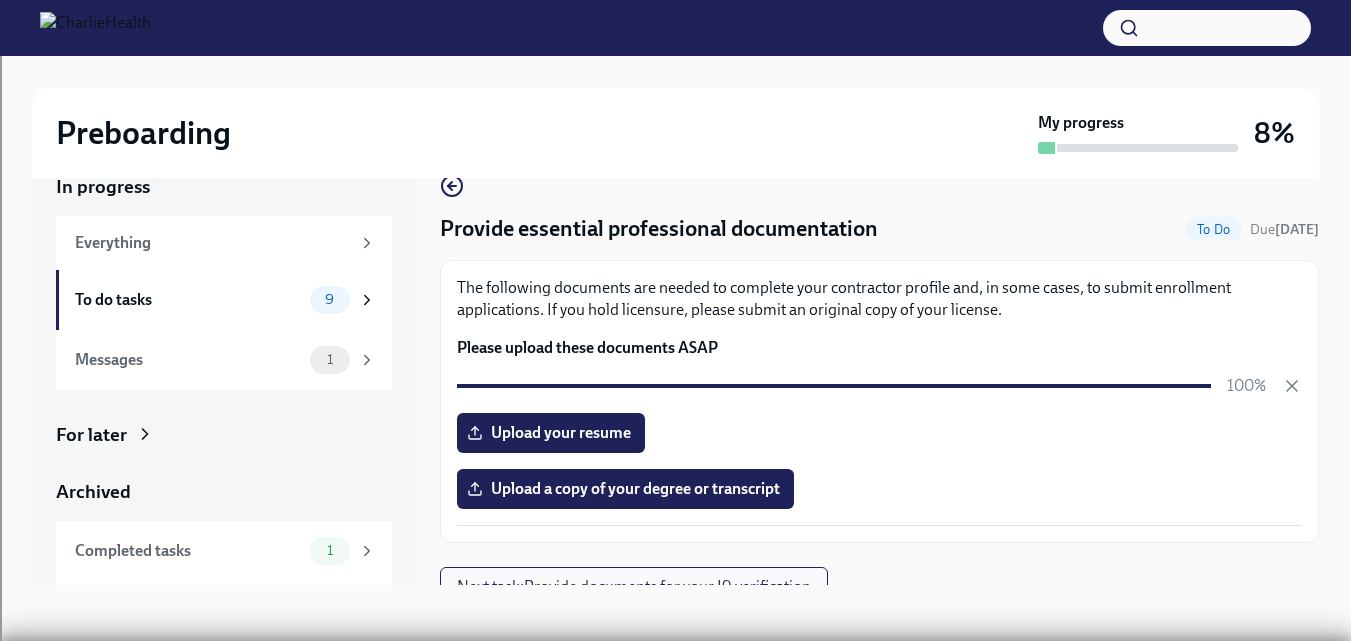 scroll, scrollTop: 22, scrollLeft: 0, axis: vertical 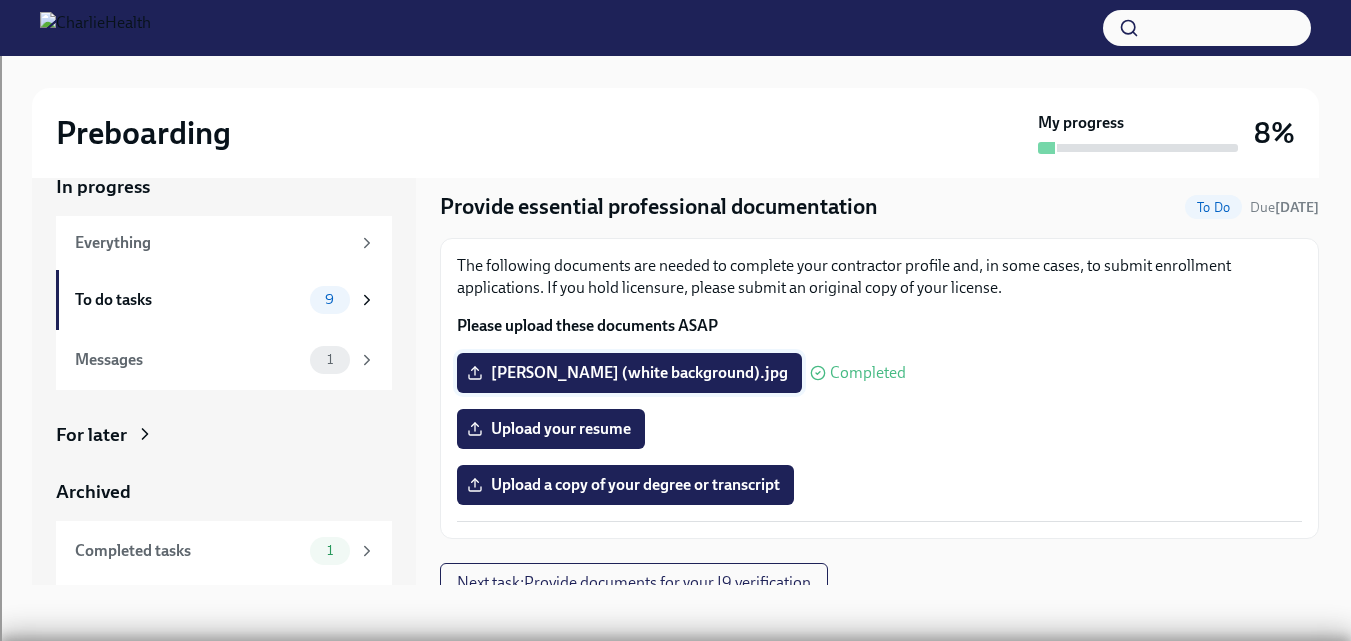 click on "[PERSON_NAME] (white background).jpg" at bounding box center [629, 373] 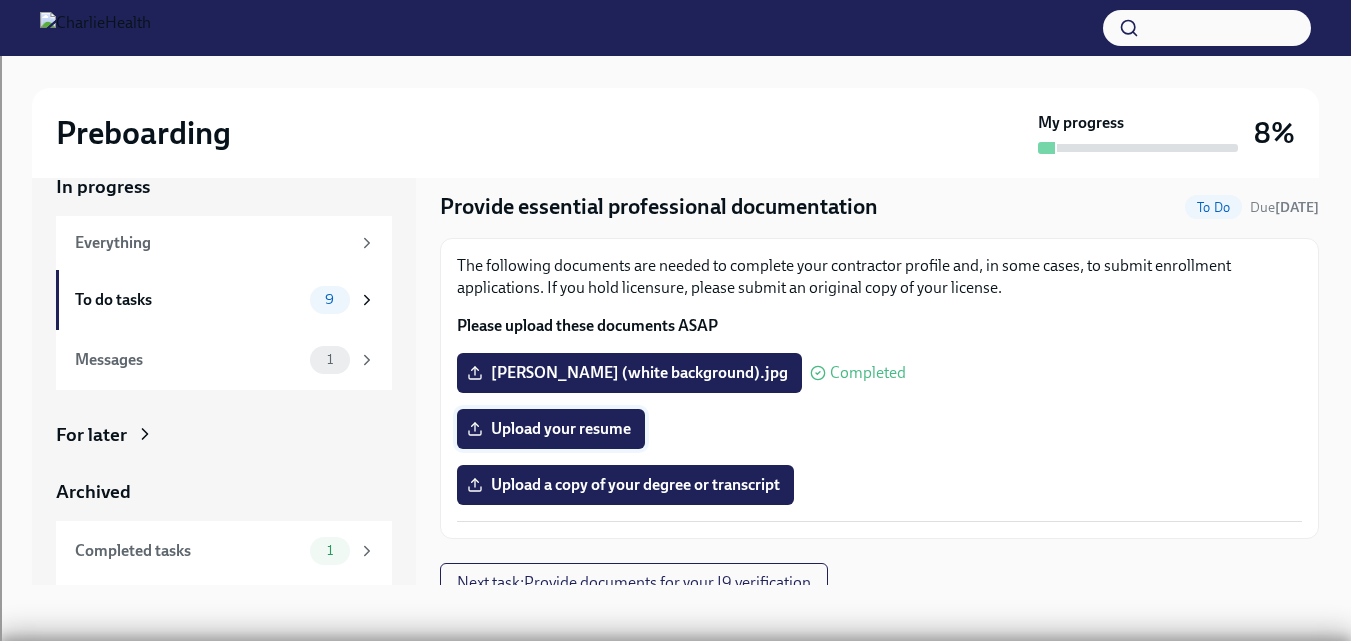 click on "Upload your resume" at bounding box center (551, 429) 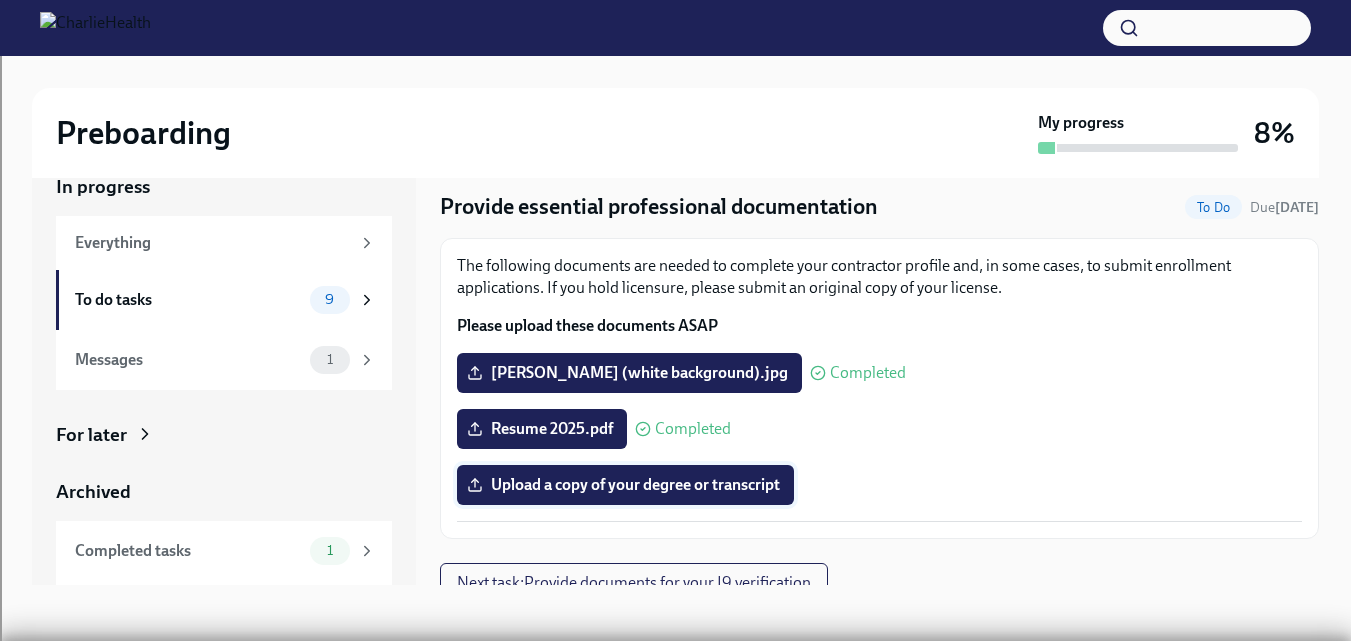 click on "Upload a copy of your degree or transcript" at bounding box center (625, 485) 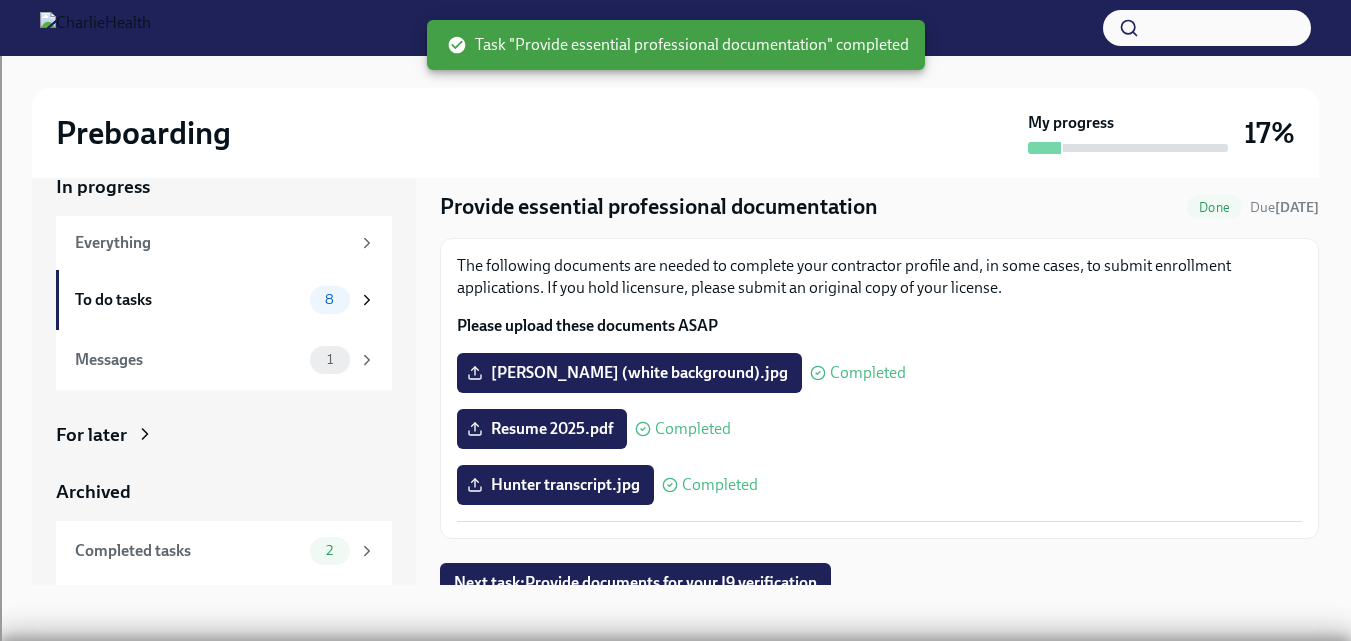 scroll, scrollTop: 40, scrollLeft: 0, axis: vertical 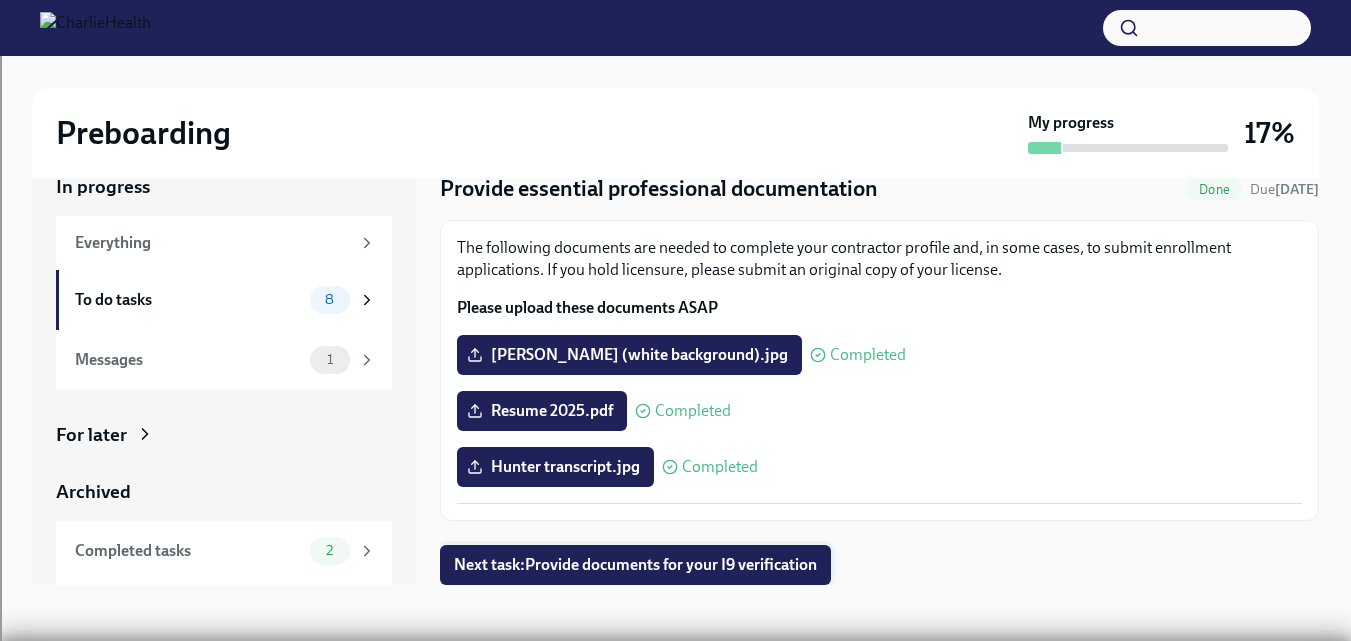 click on "Next task :  Provide documents for your I9 verification" at bounding box center (635, 565) 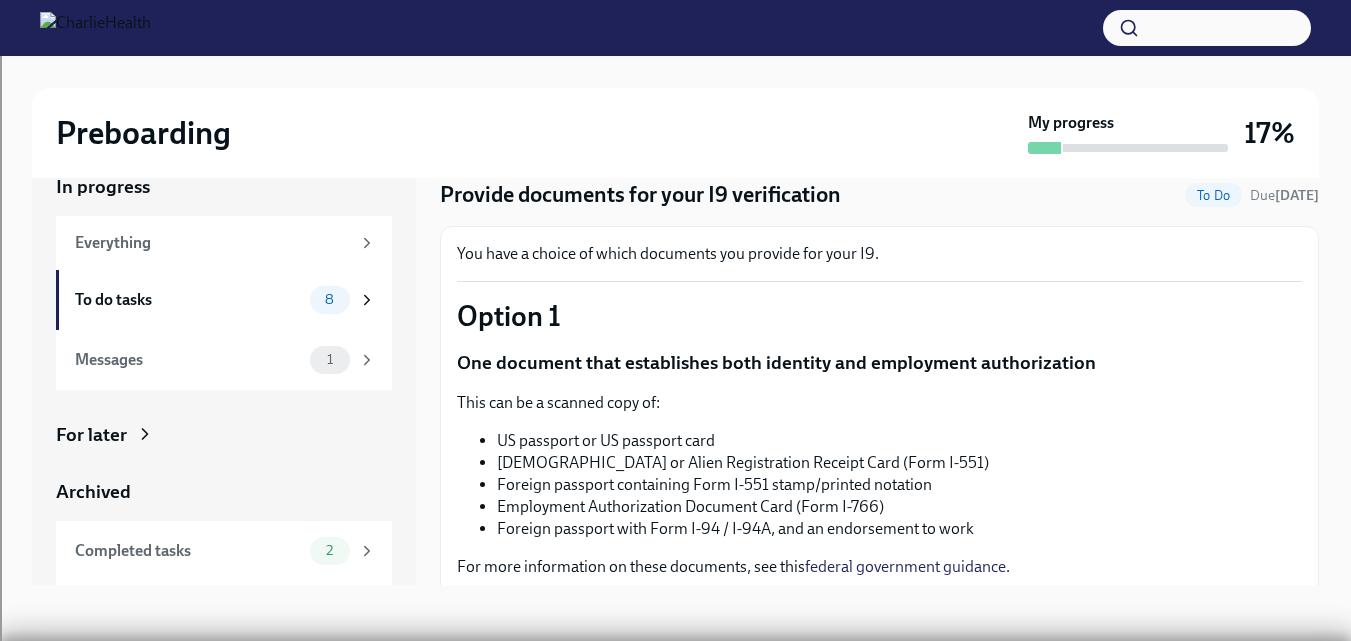 scroll, scrollTop: 0, scrollLeft: 0, axis: both 